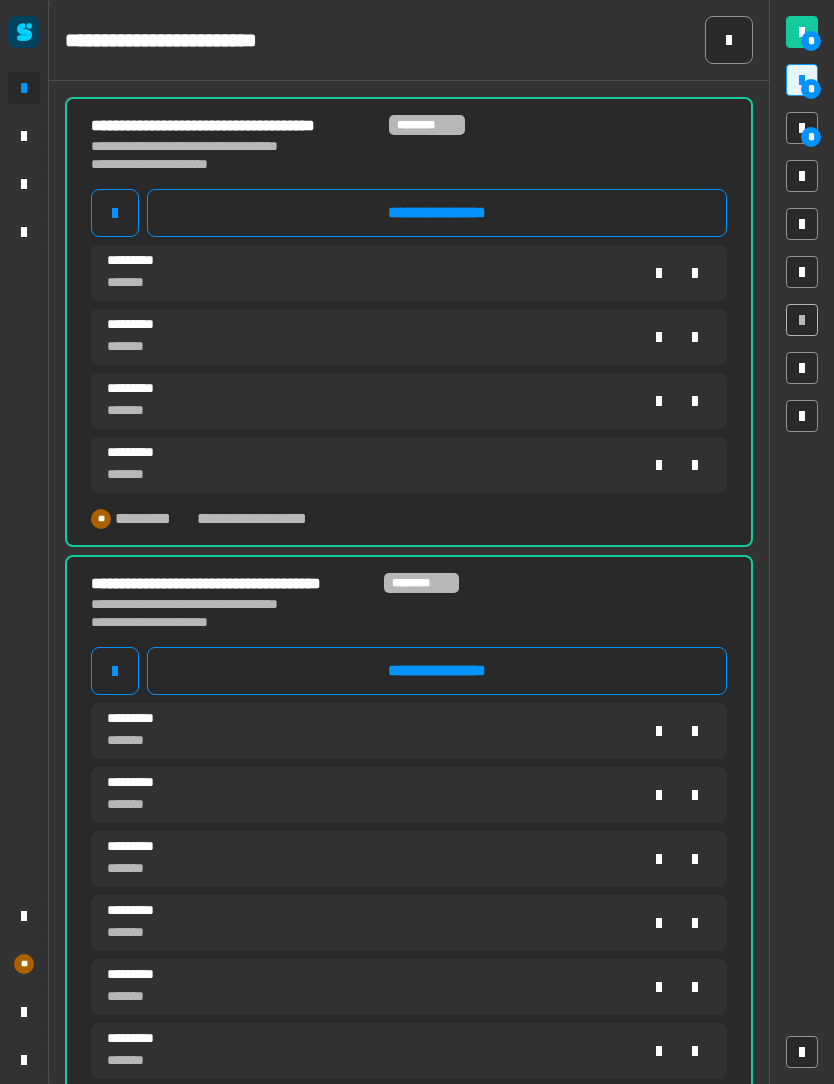 scroll, scrollTop: 0, scrollLeft: 0, axis: both 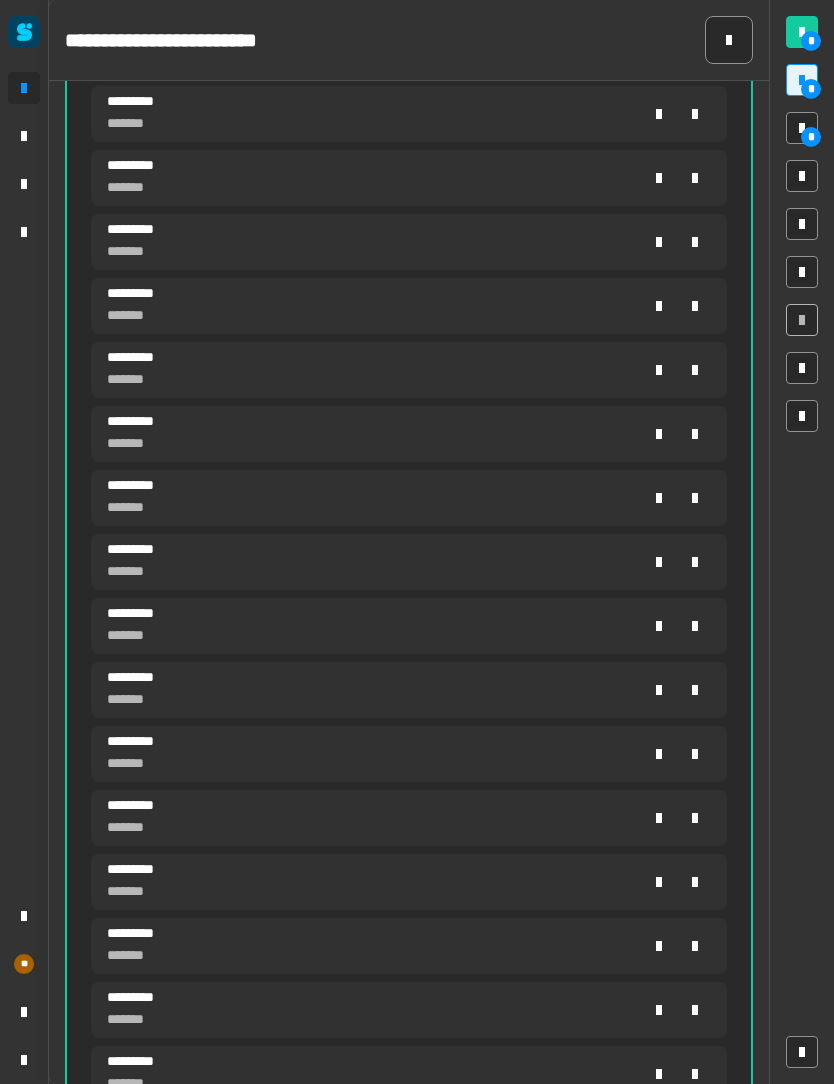 click 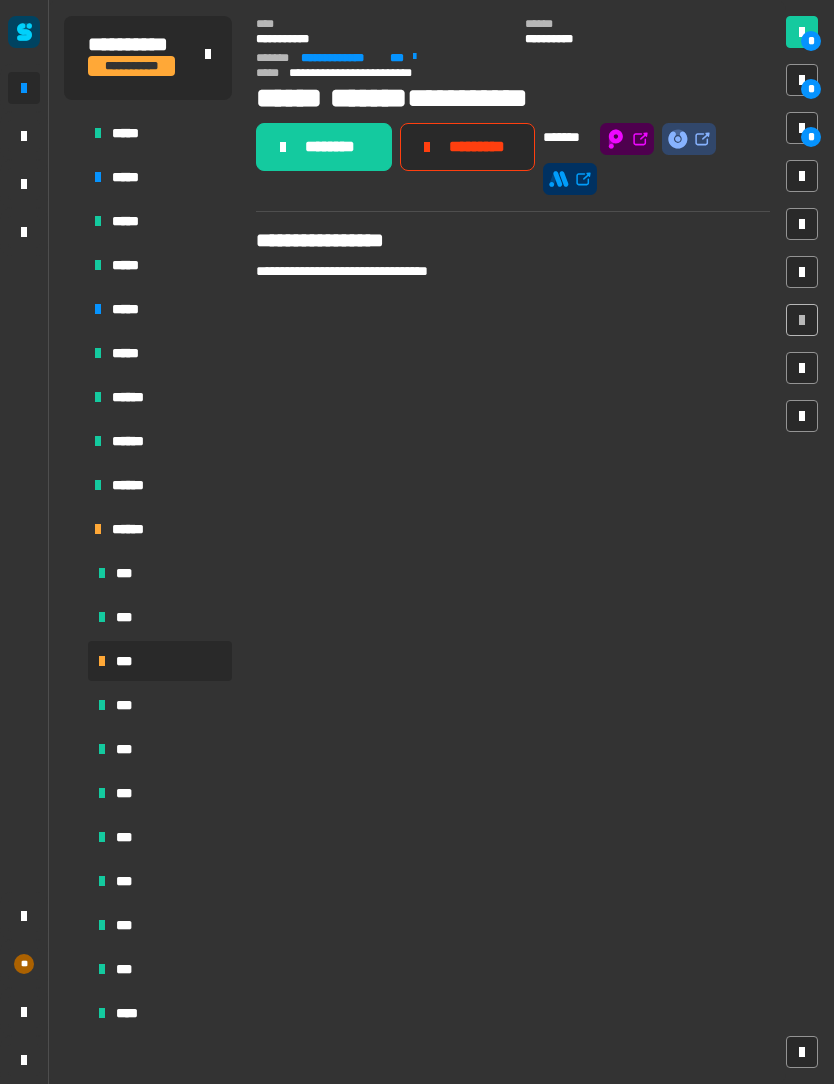 click on "********" 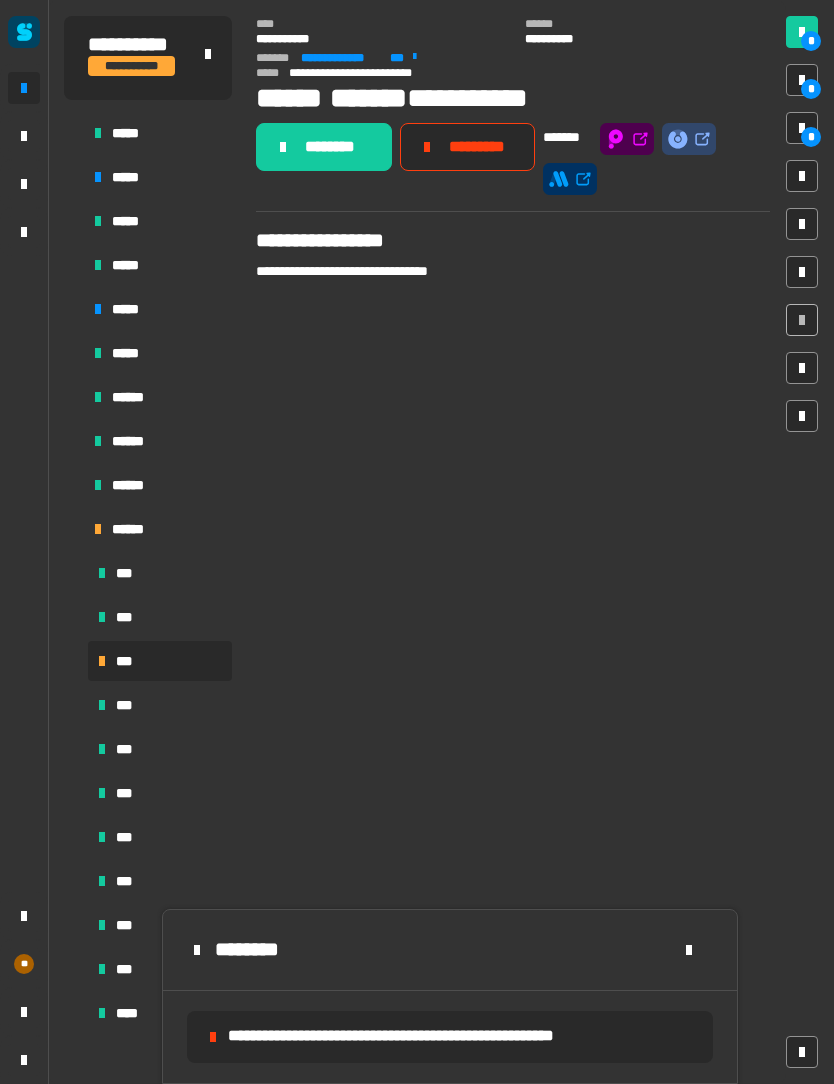 click on "**********" 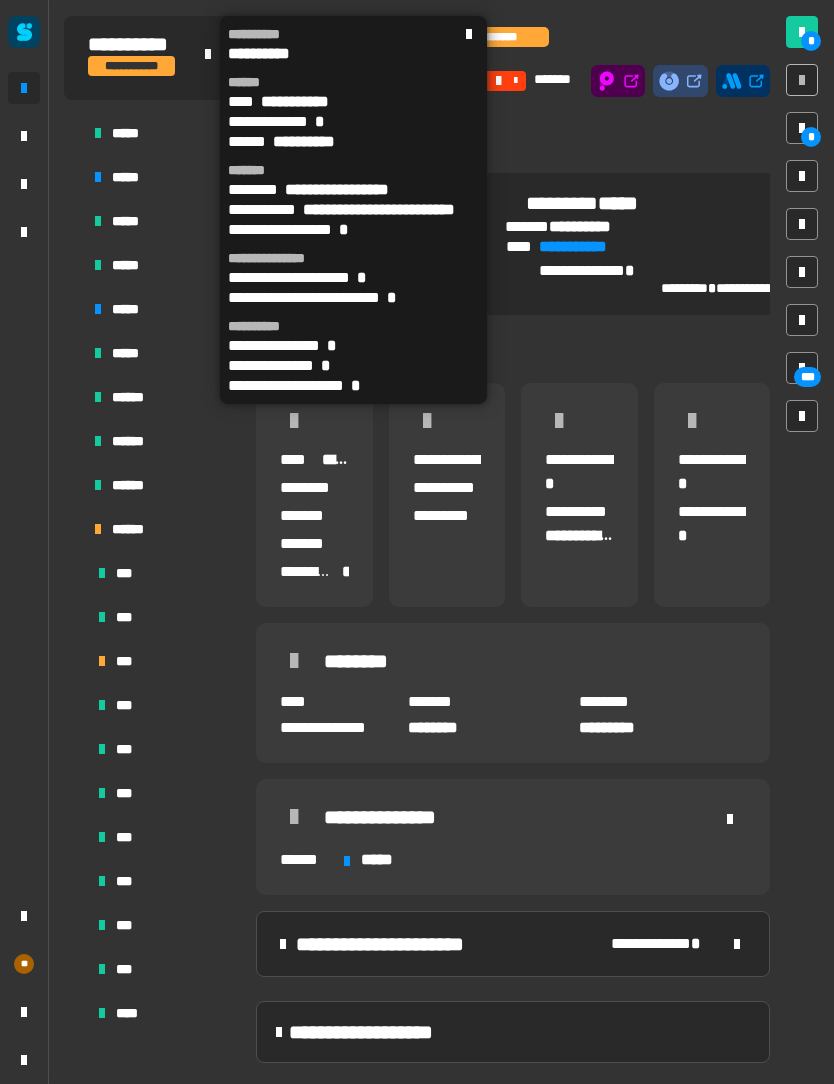click on "**********" 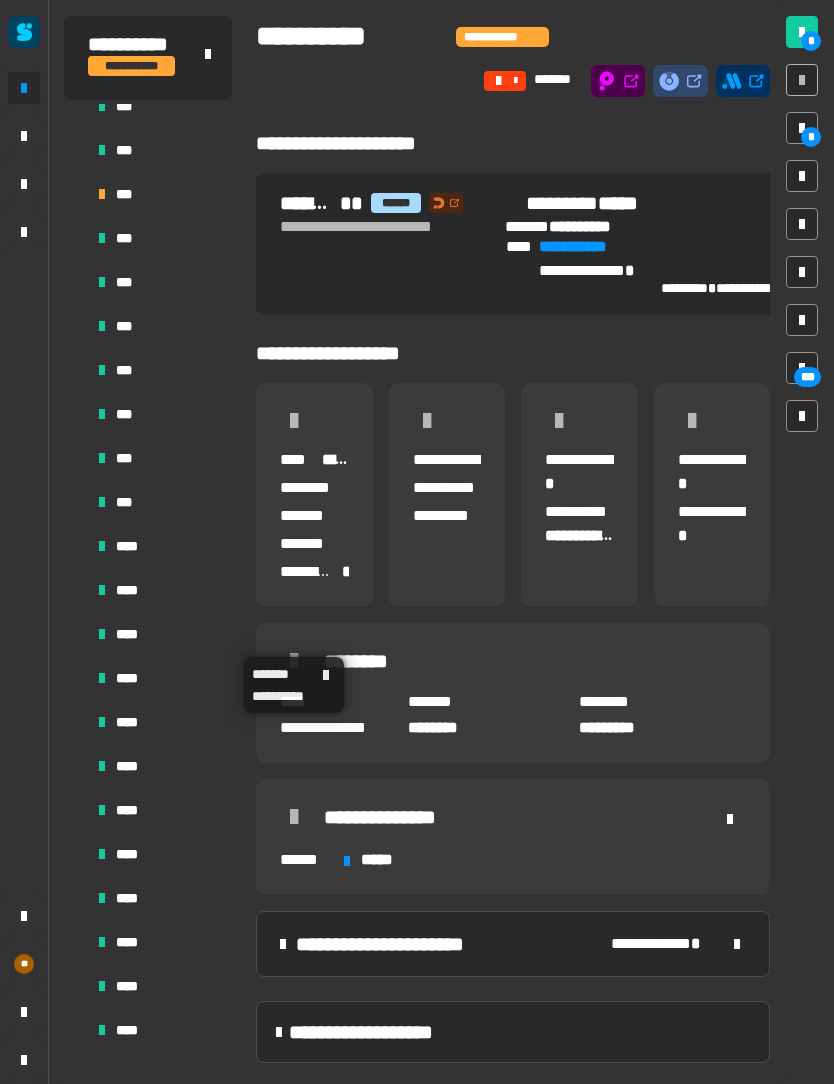 scroll, scrollTop: 725, scrollLeft: 0, axis: vertical 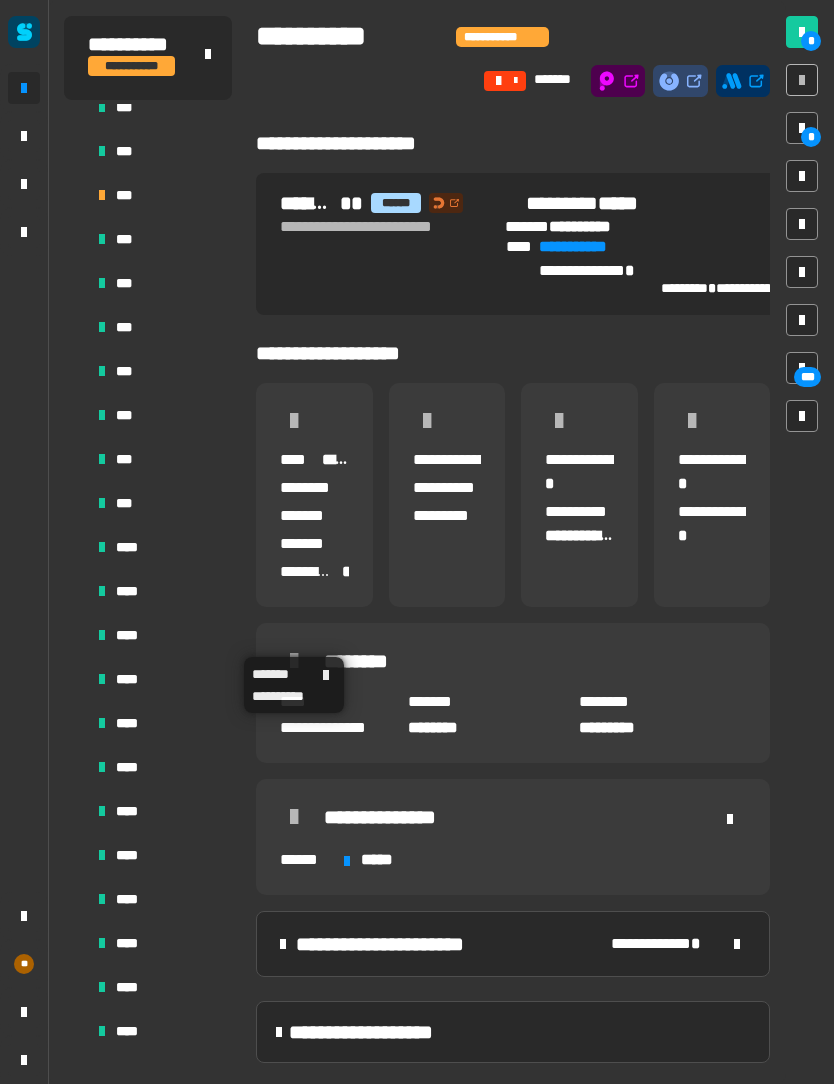 click 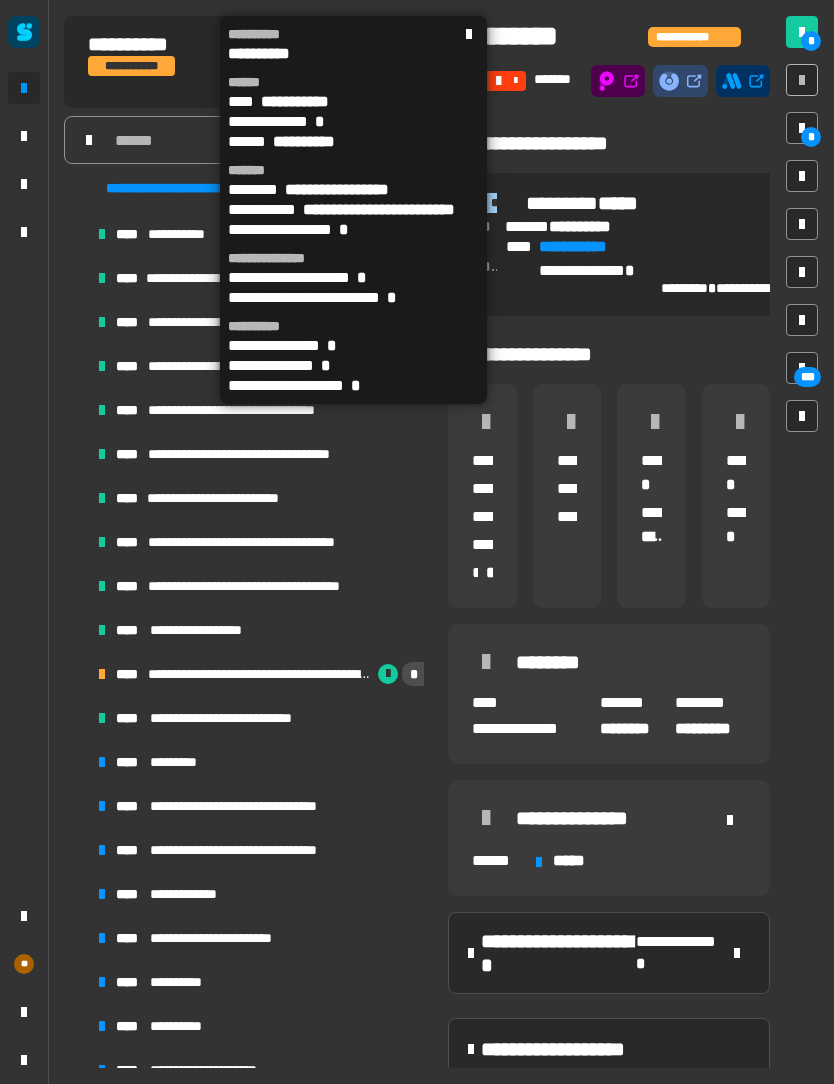 scroll, scrollTop: 1420, scrollLeft: 0, axis: vertical 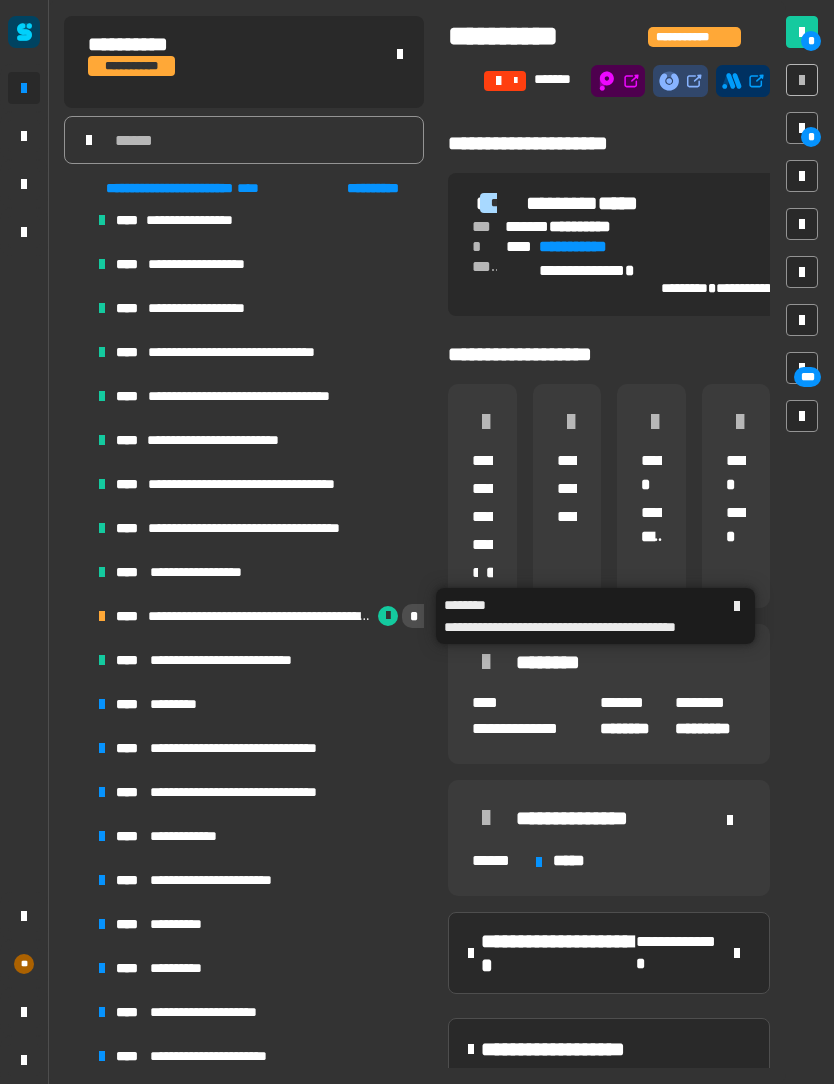 click on "**********" at bounding box center (261, 616) 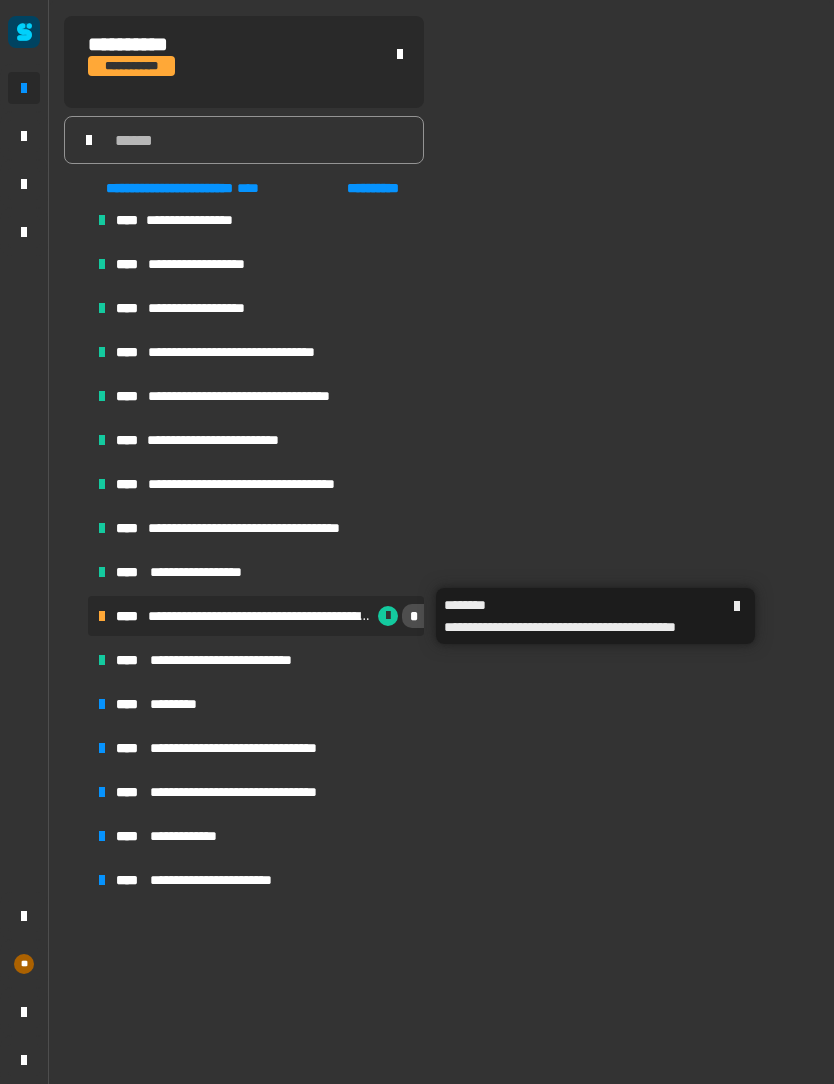scroll, scrollTop: 386, scrollLeft: 0, axis: vertical 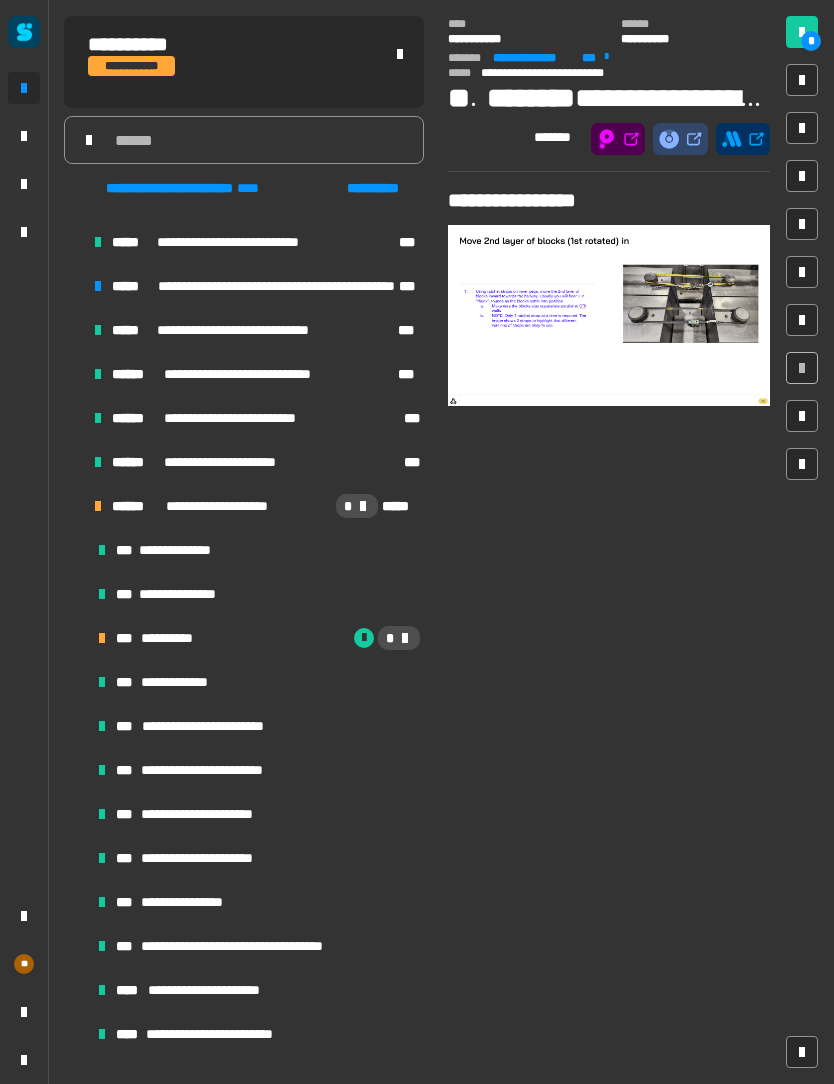 click on "*" at bounding box center [802, 32] 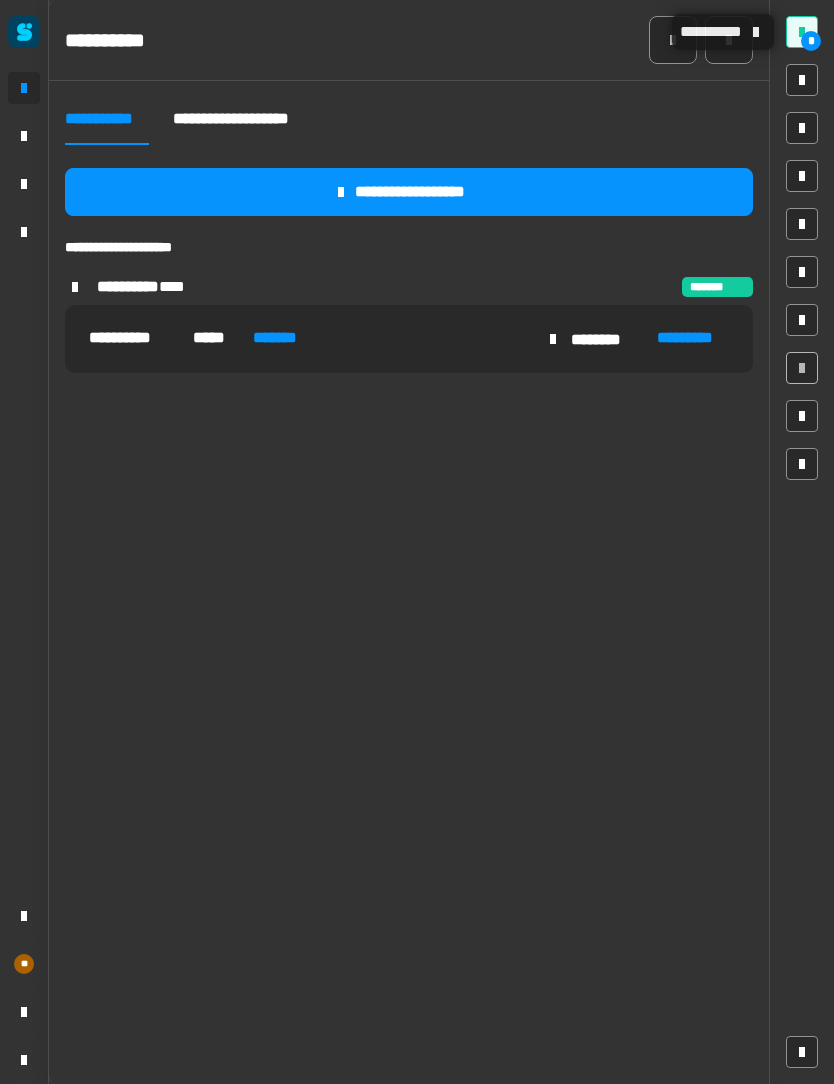 click on "**********" 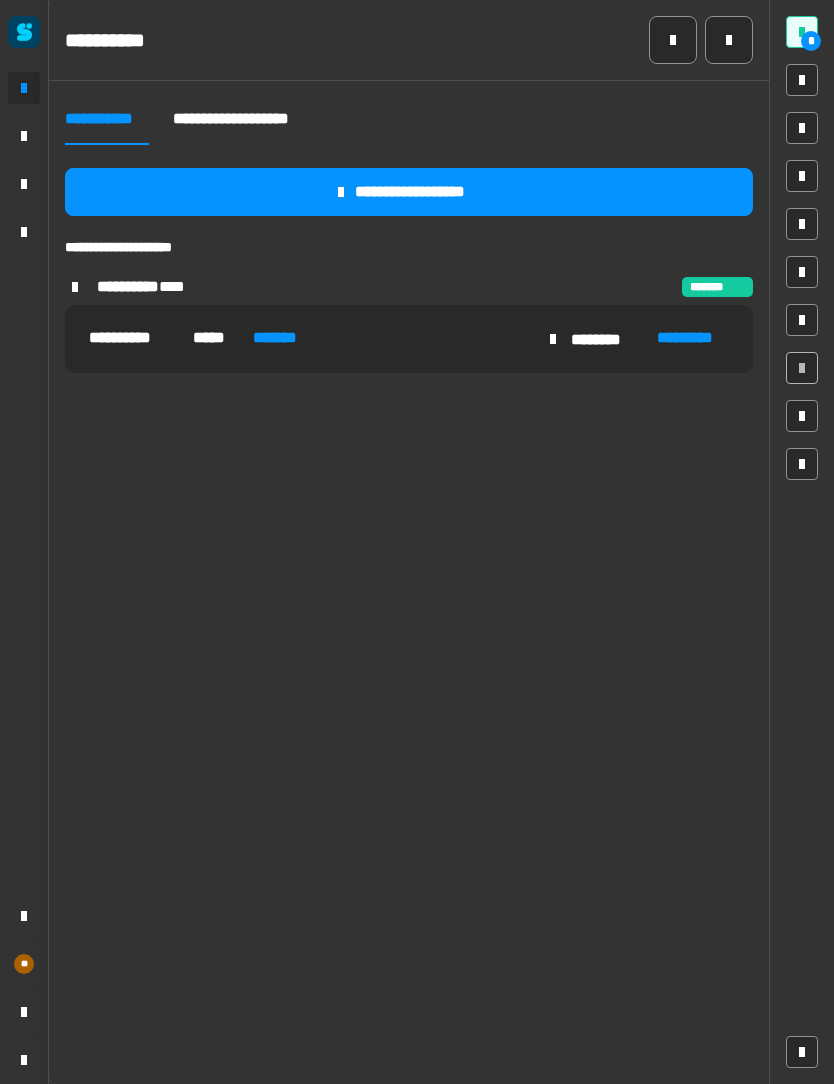click on "**********" 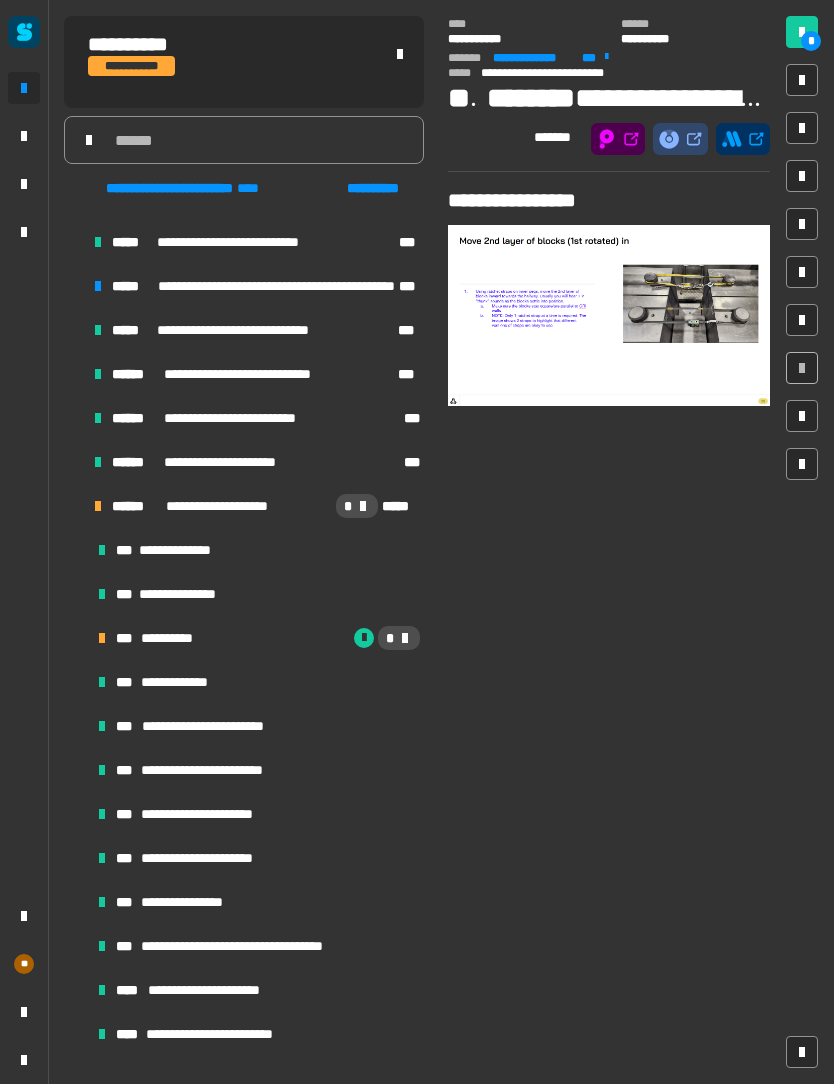 click on "*******" 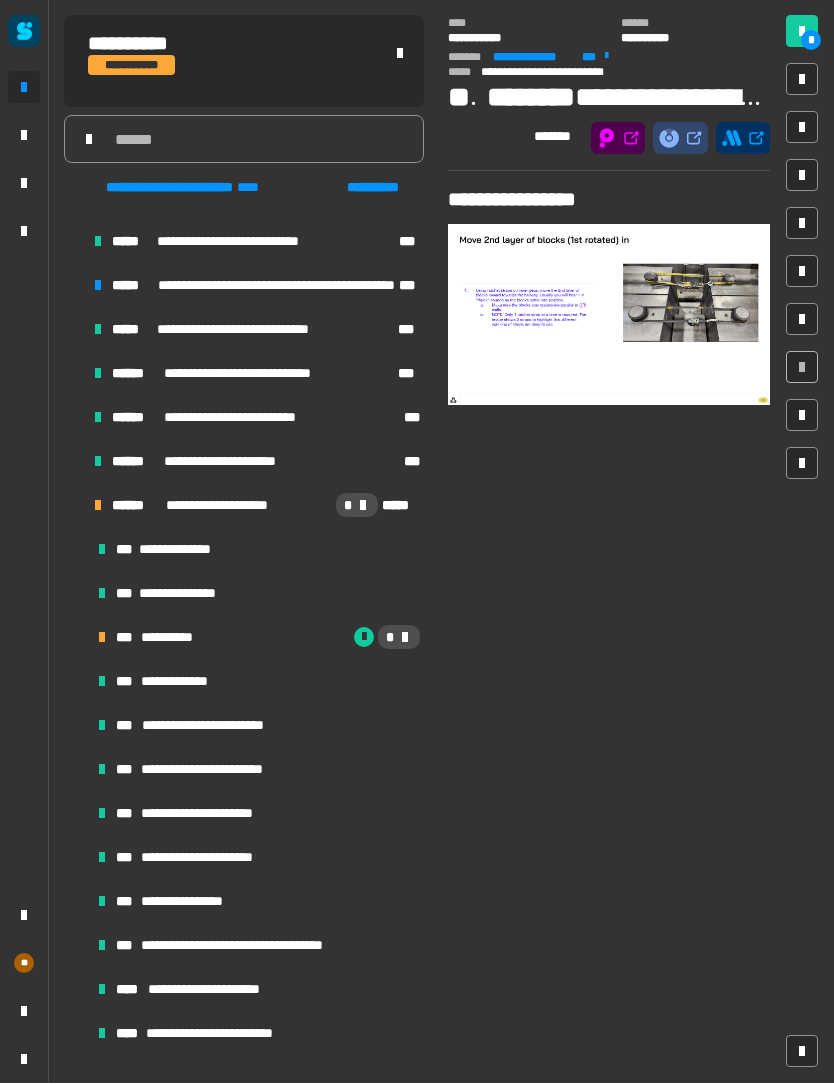 click on "**********" 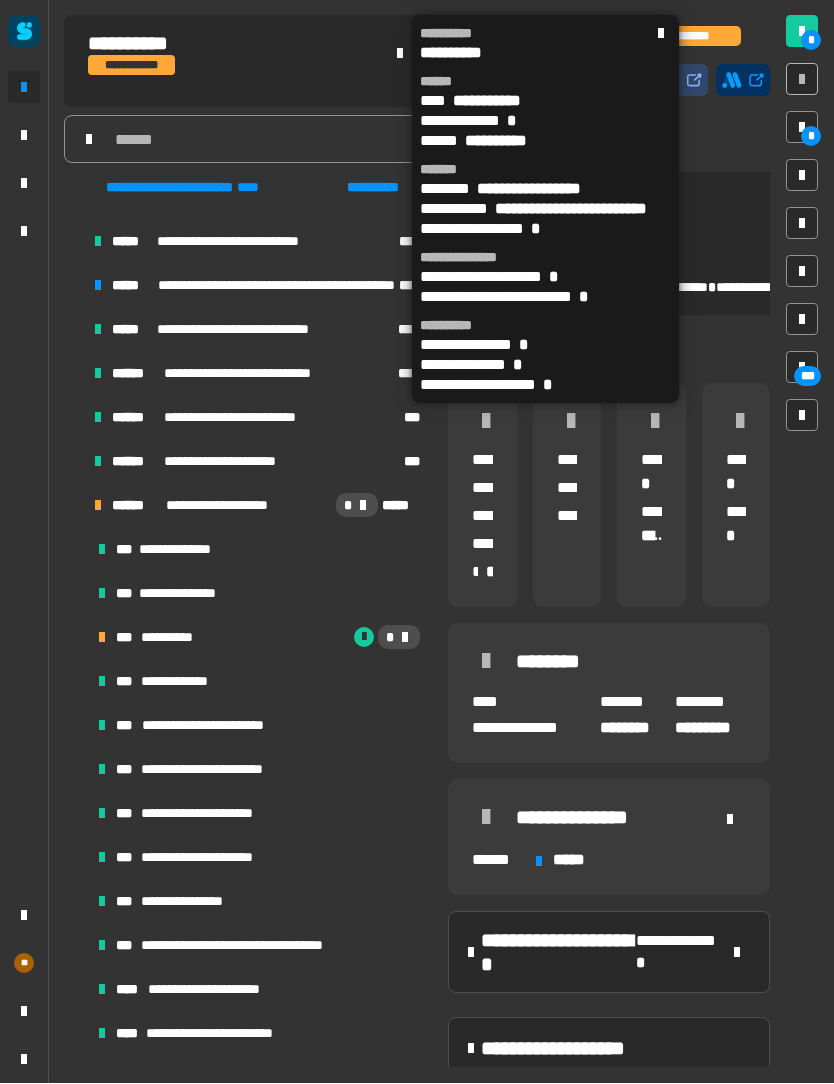 click 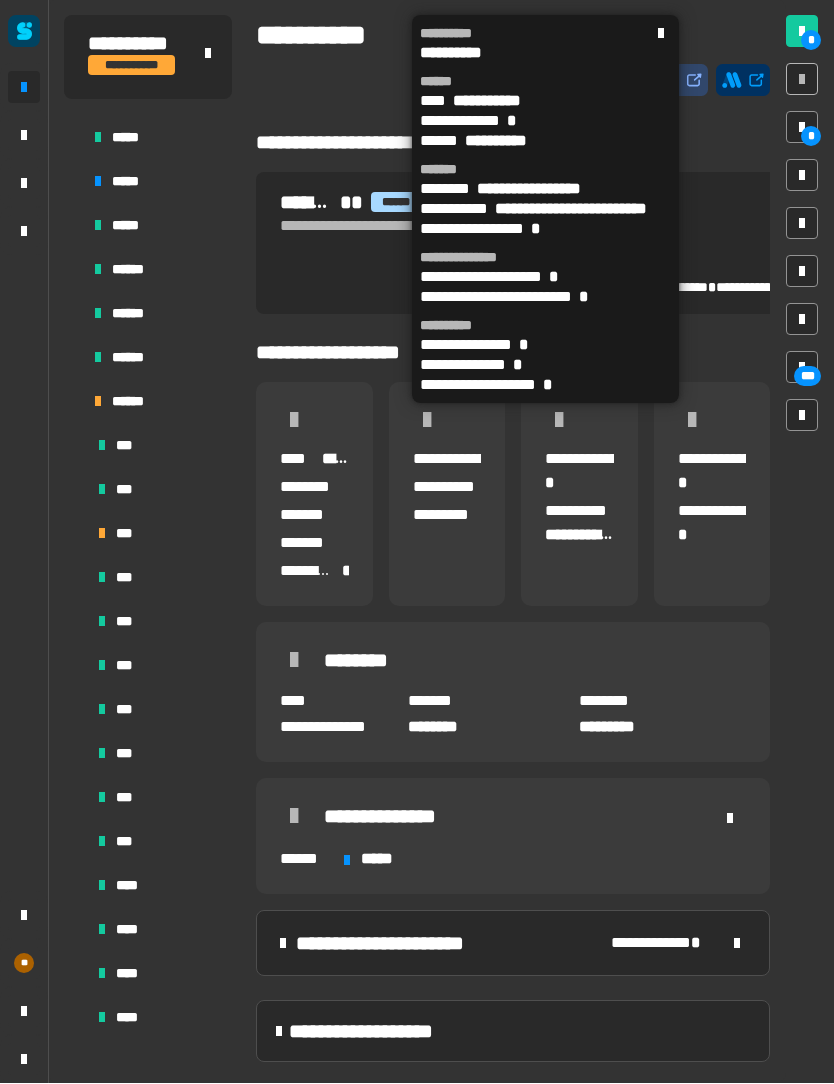 click on "**********" 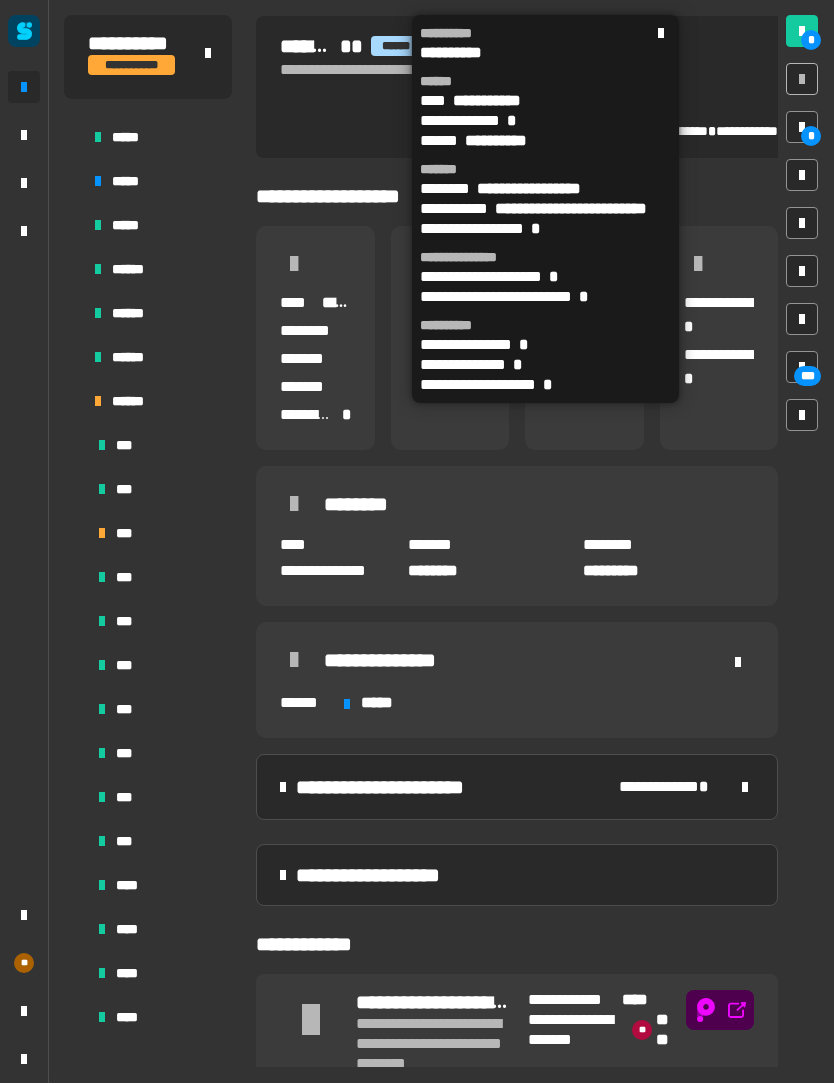 scroll, scrollTop: 155, scrollLeft: 0, axis: vertical 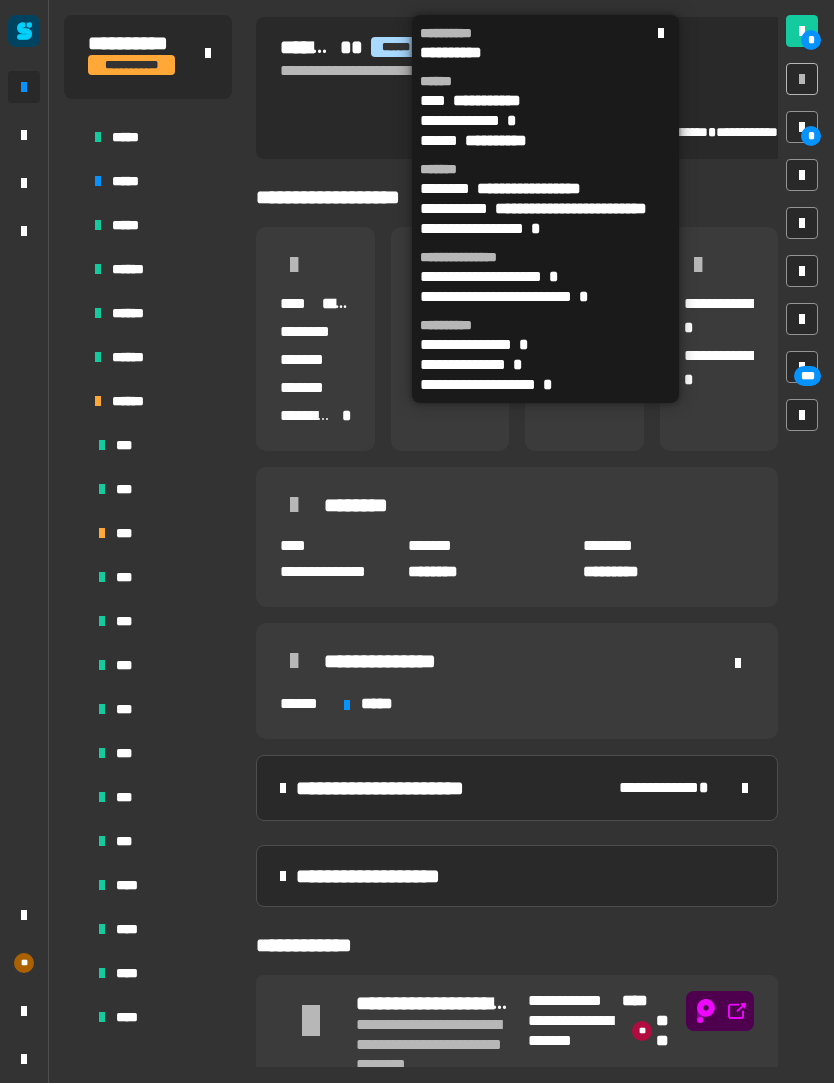 click on "**********" 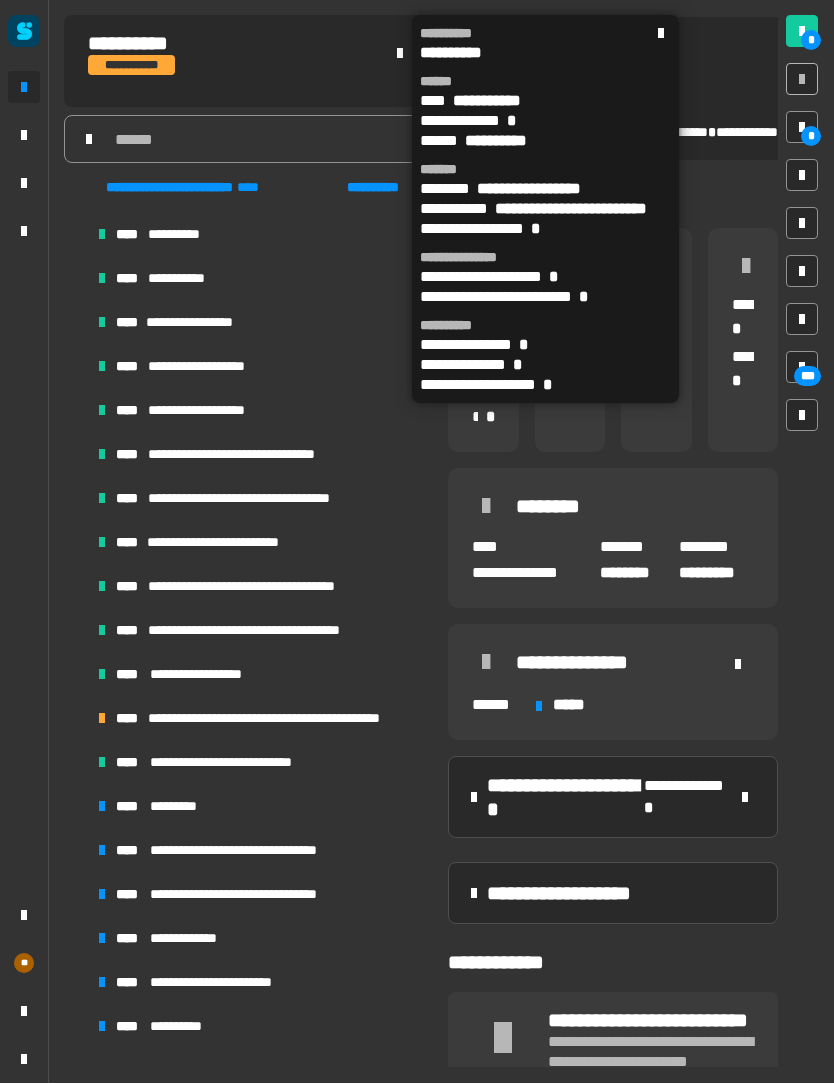scroll, scrollTop: 1351, scrollLeft: 0, axis: vertical 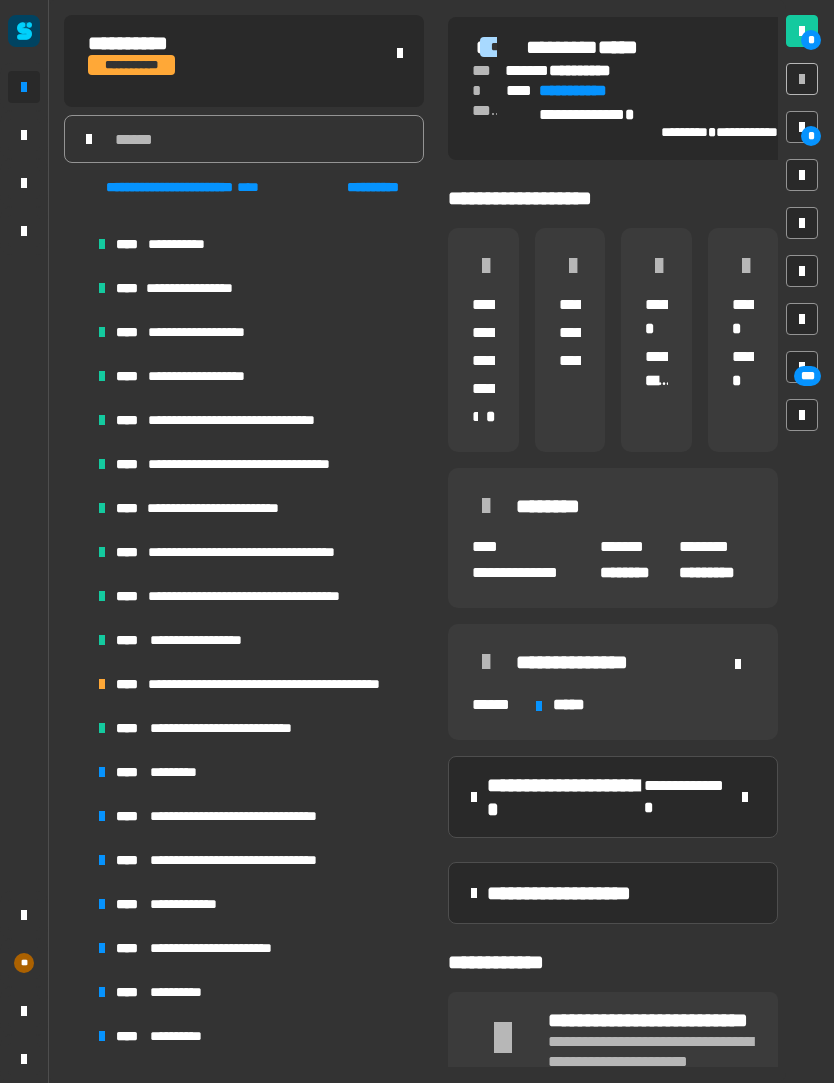 click on "**********" at bounding box center [256, 685] 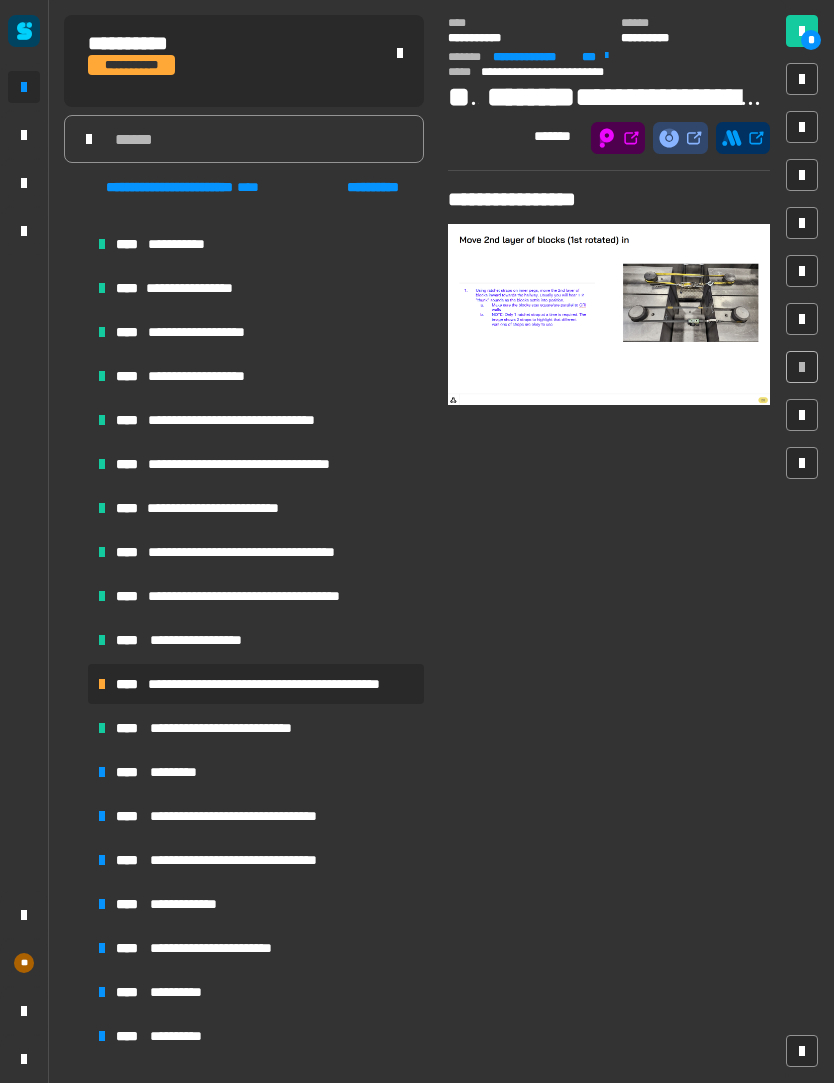 click on "**** *********" at bounding box center (256, 773) 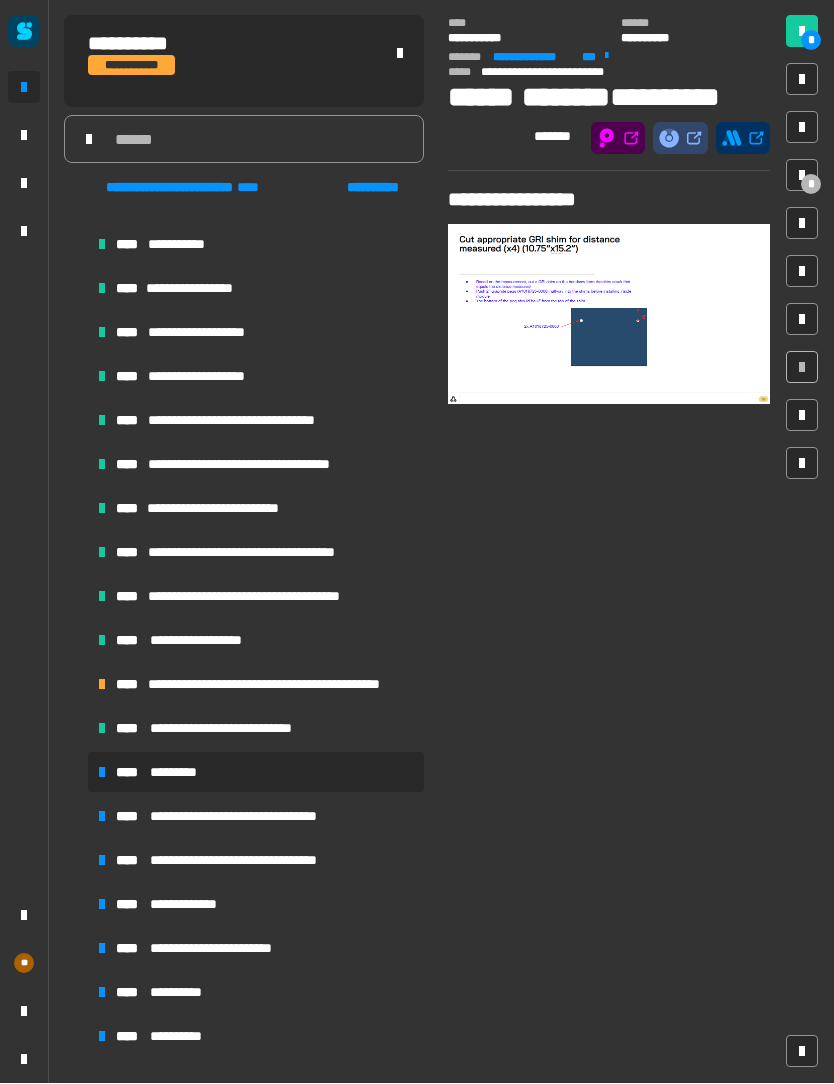 click on "*" at bounding box center (802, 32) 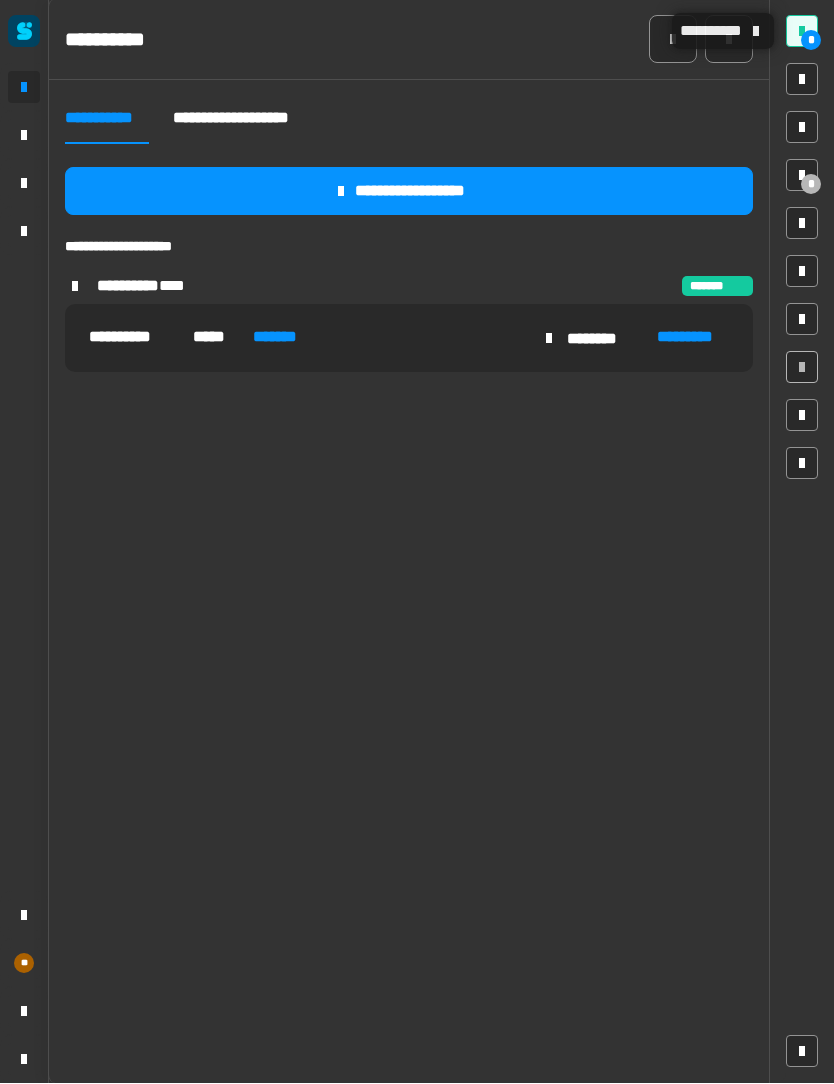 click on "**********" 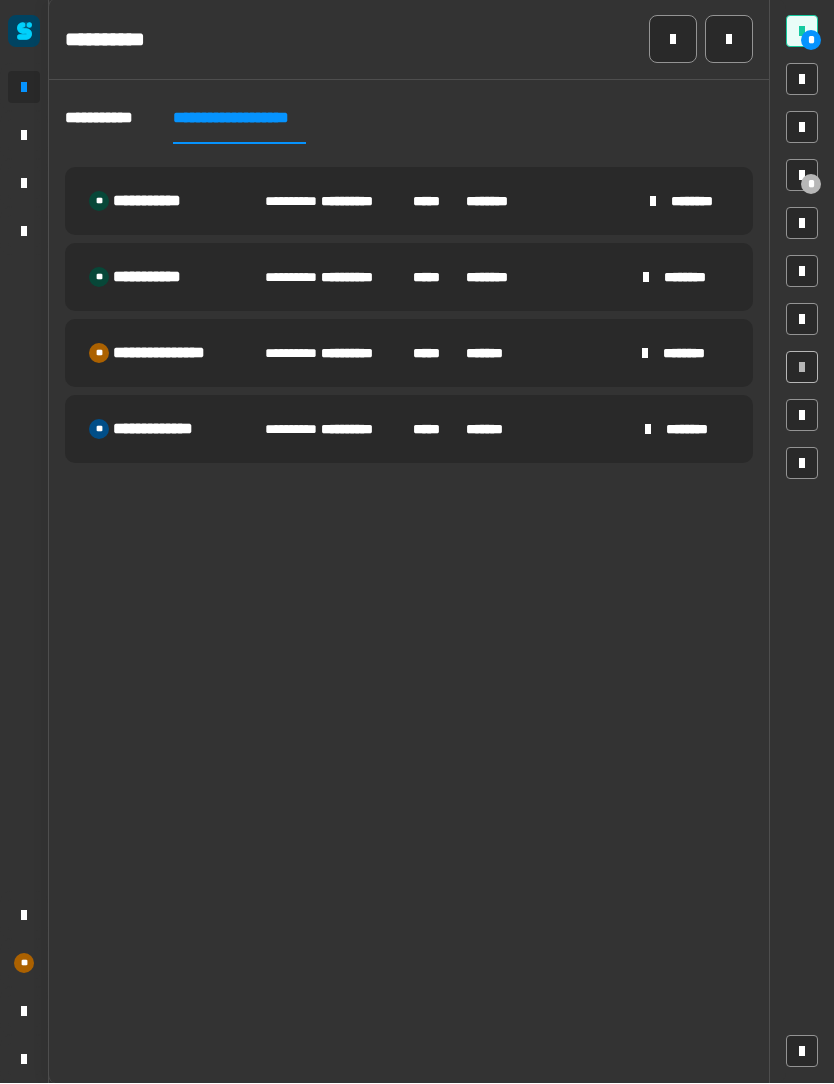 click on "**********" 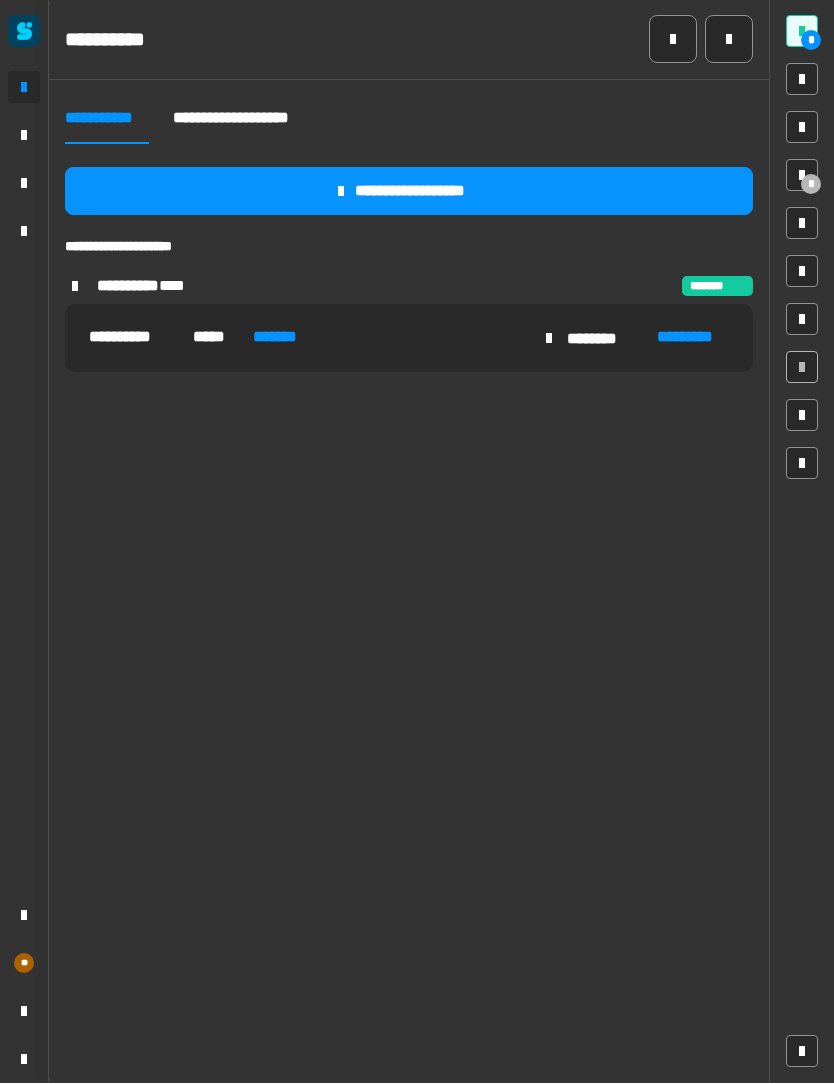 click on "**********" 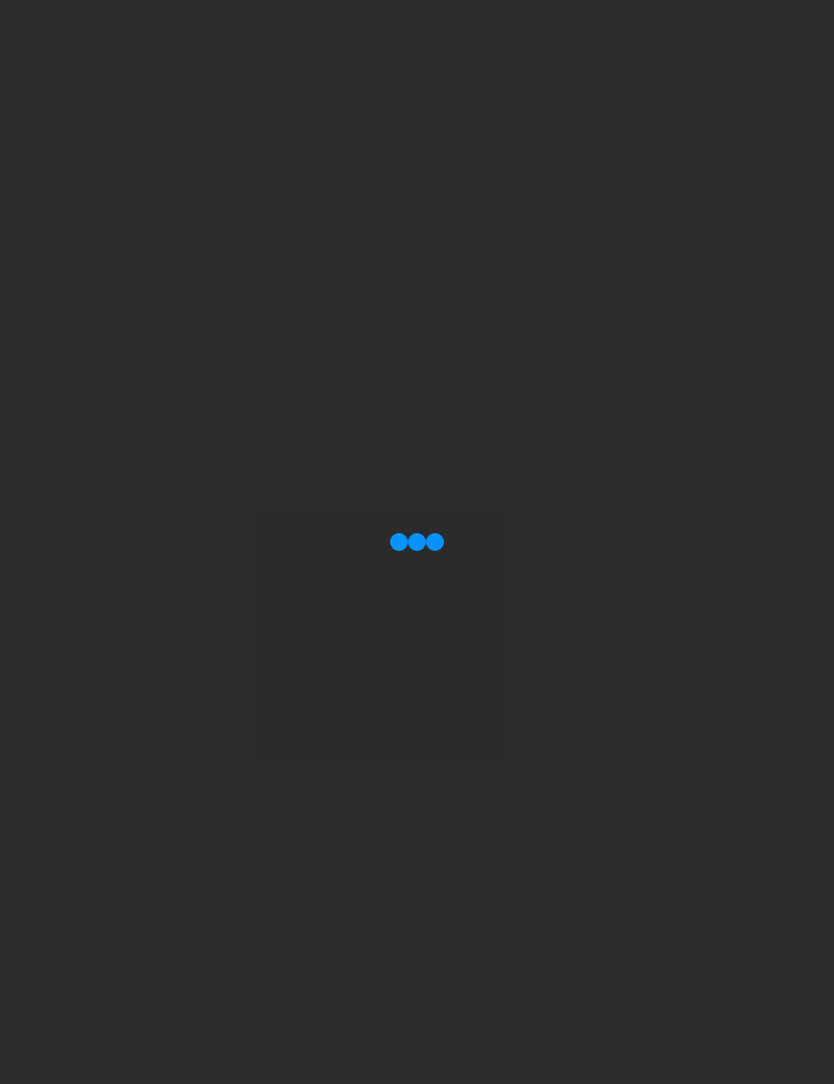 scroll, scrollTop: 0, scrollLeft: 0, axis: both 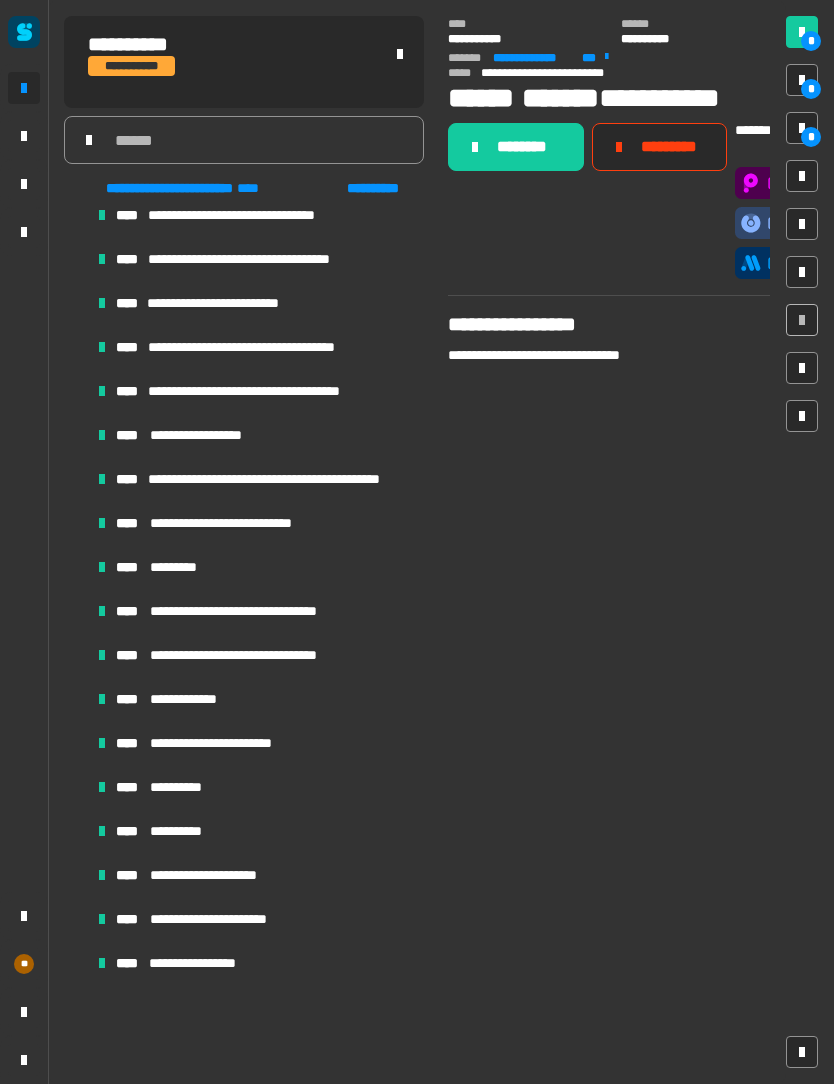 click on "**********" 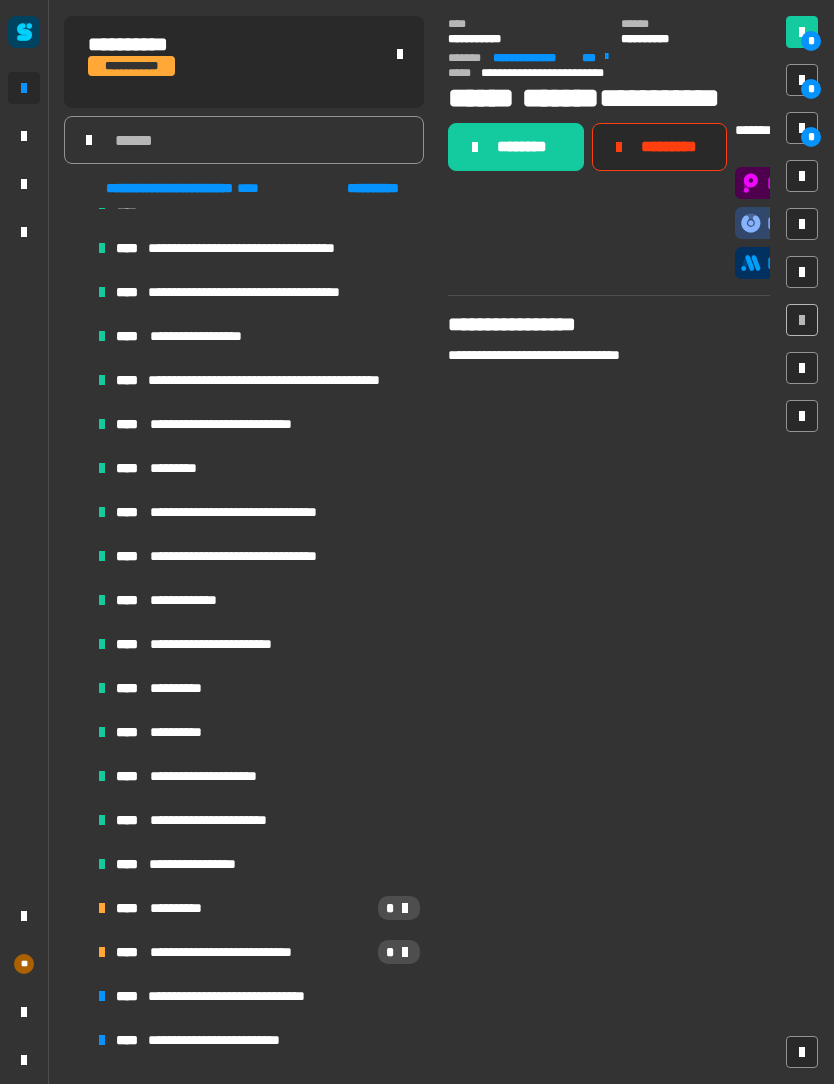 scroll, scrollTop: 1660, scrollLeft: 0, axis: vertical 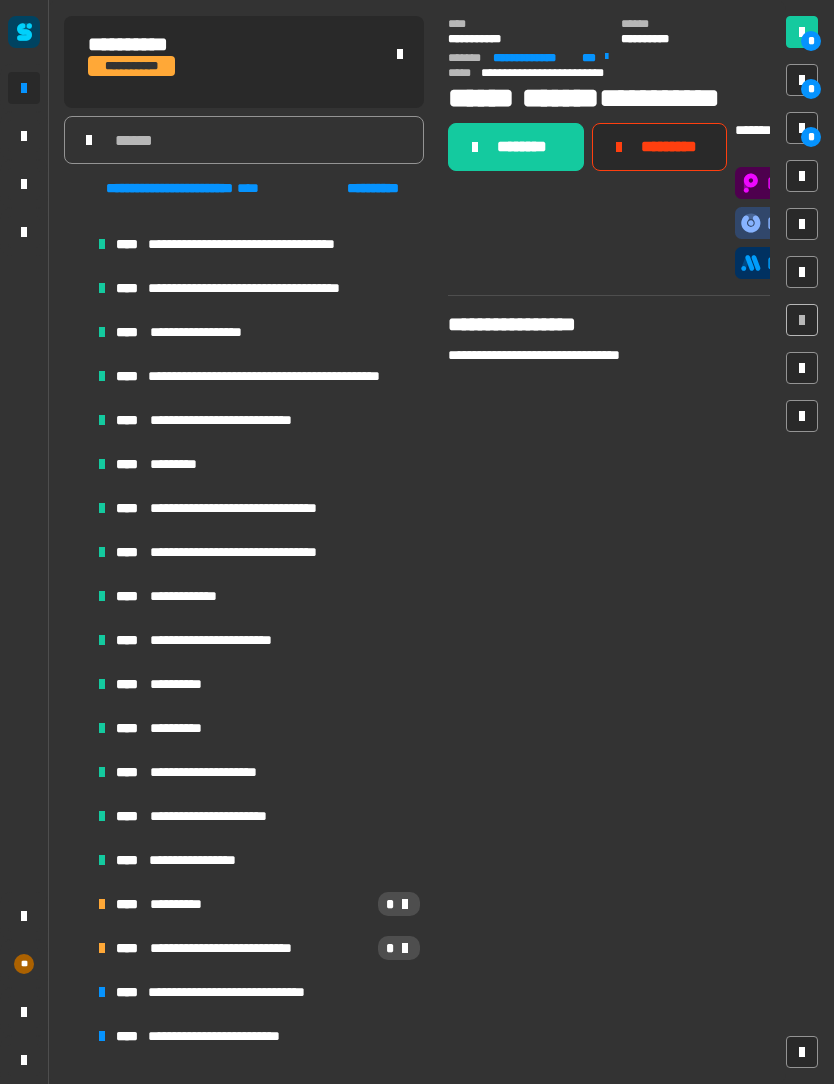 click on "********" 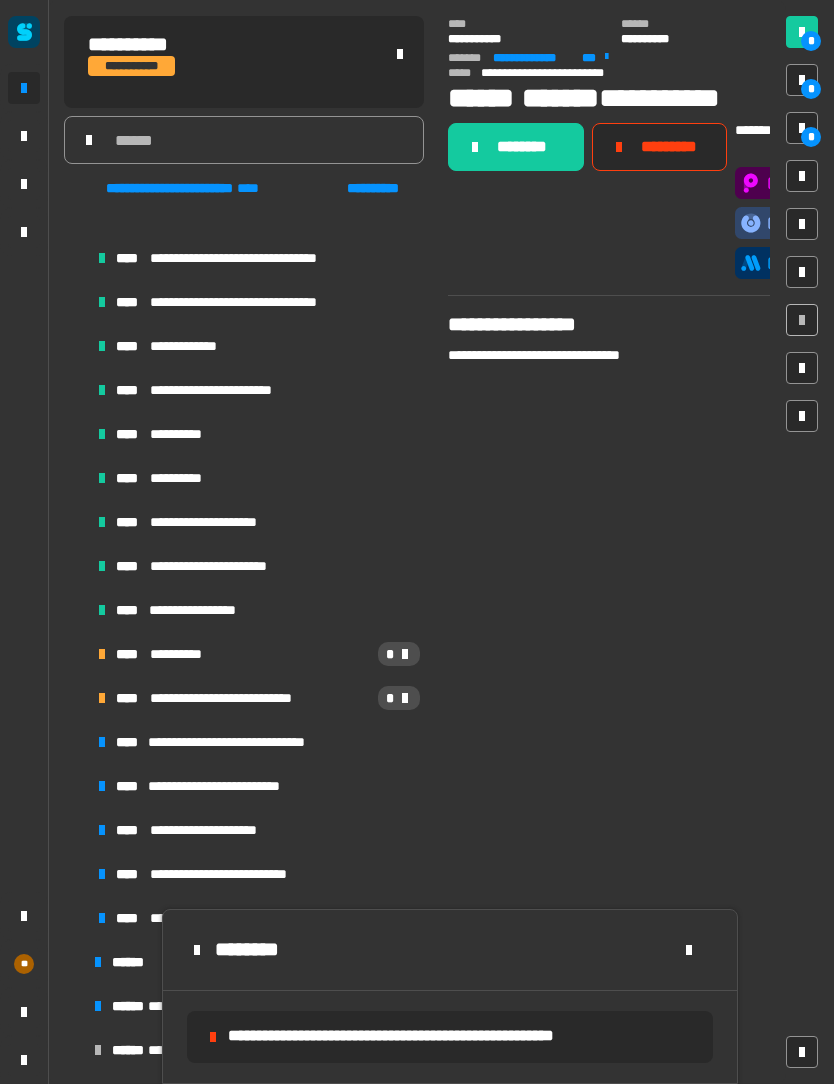 scroll, scrollTop: 1950, scrollLeft: 0, axis: vertical 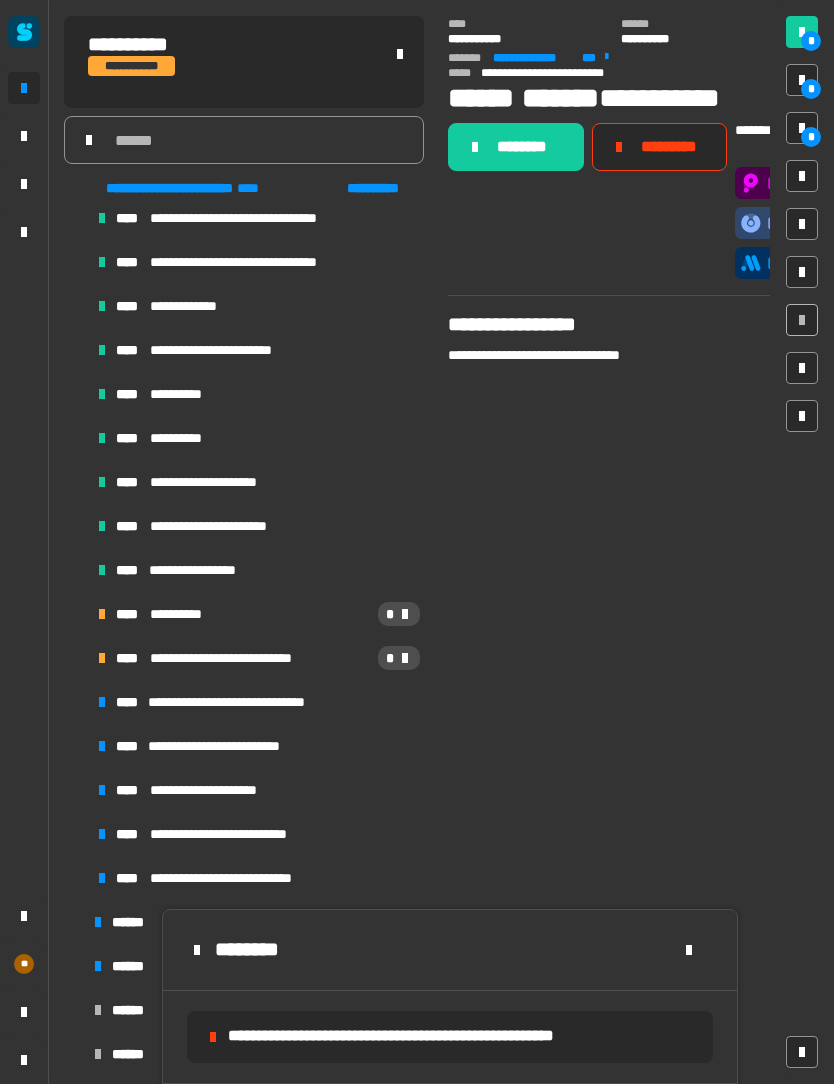 click on "**********" at bounding box center [256, 658] 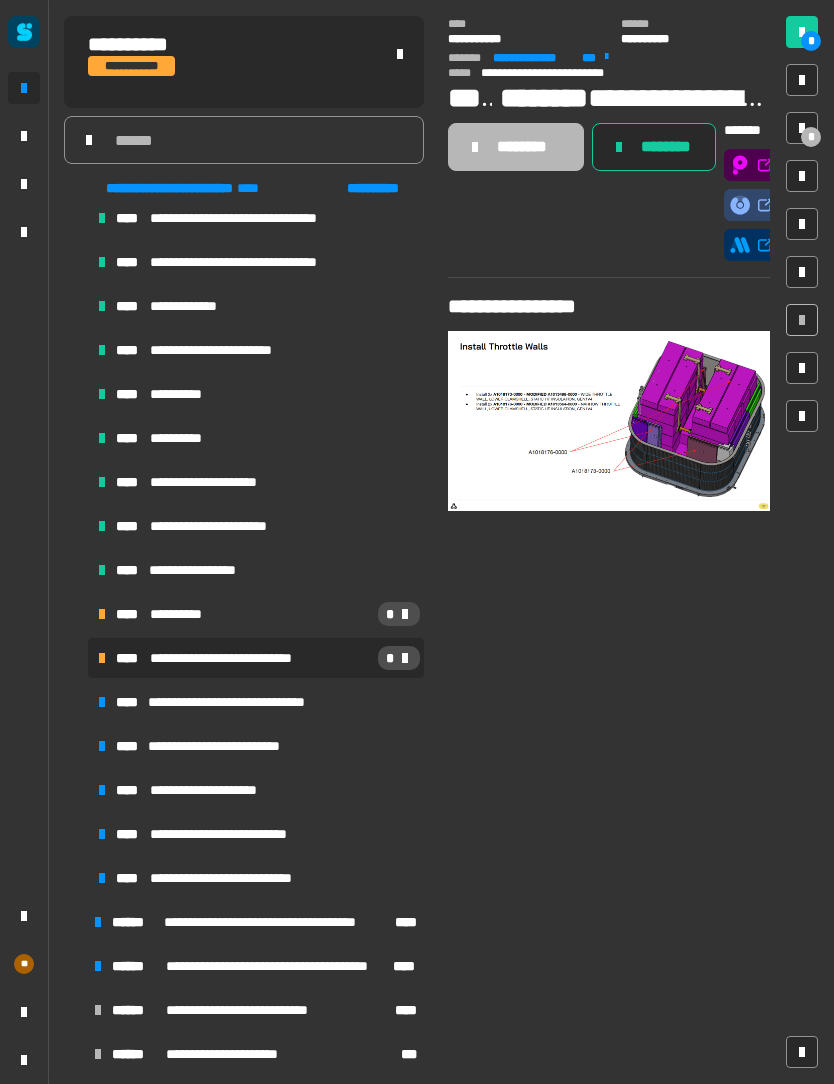 click on "********" 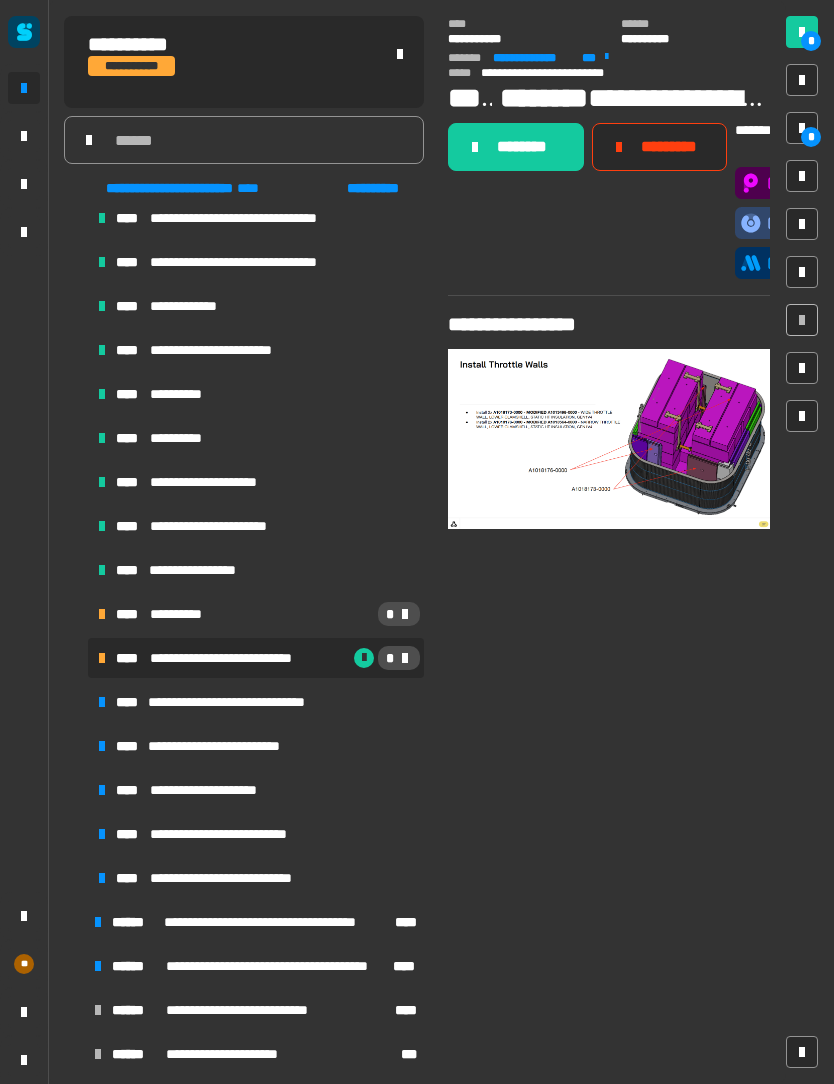 click on "********" 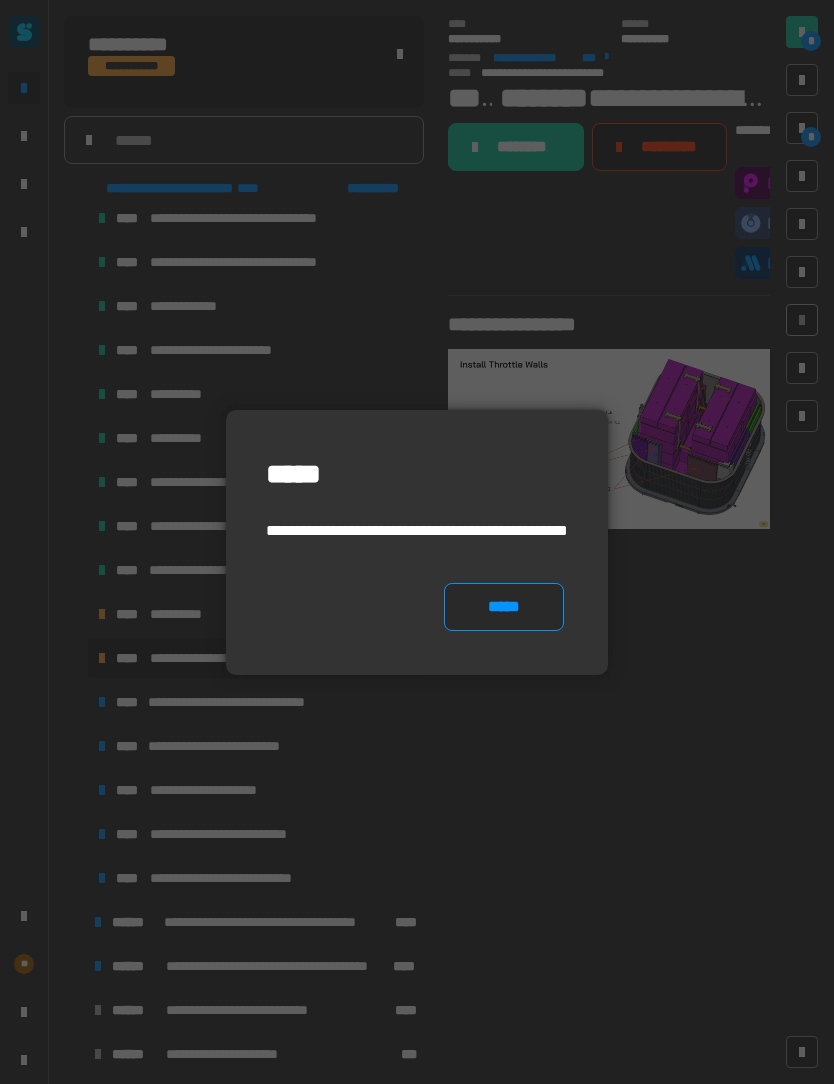 click on "*****" 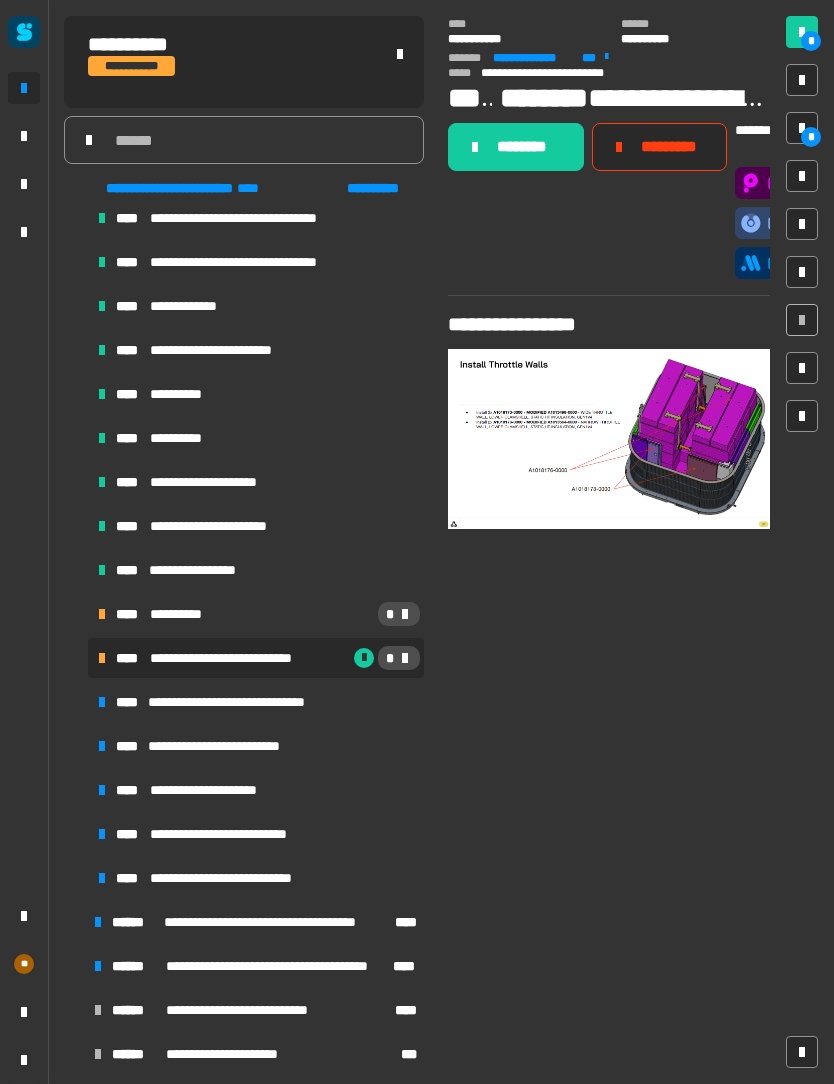 click on "**********" at bounding box center [256, 702] 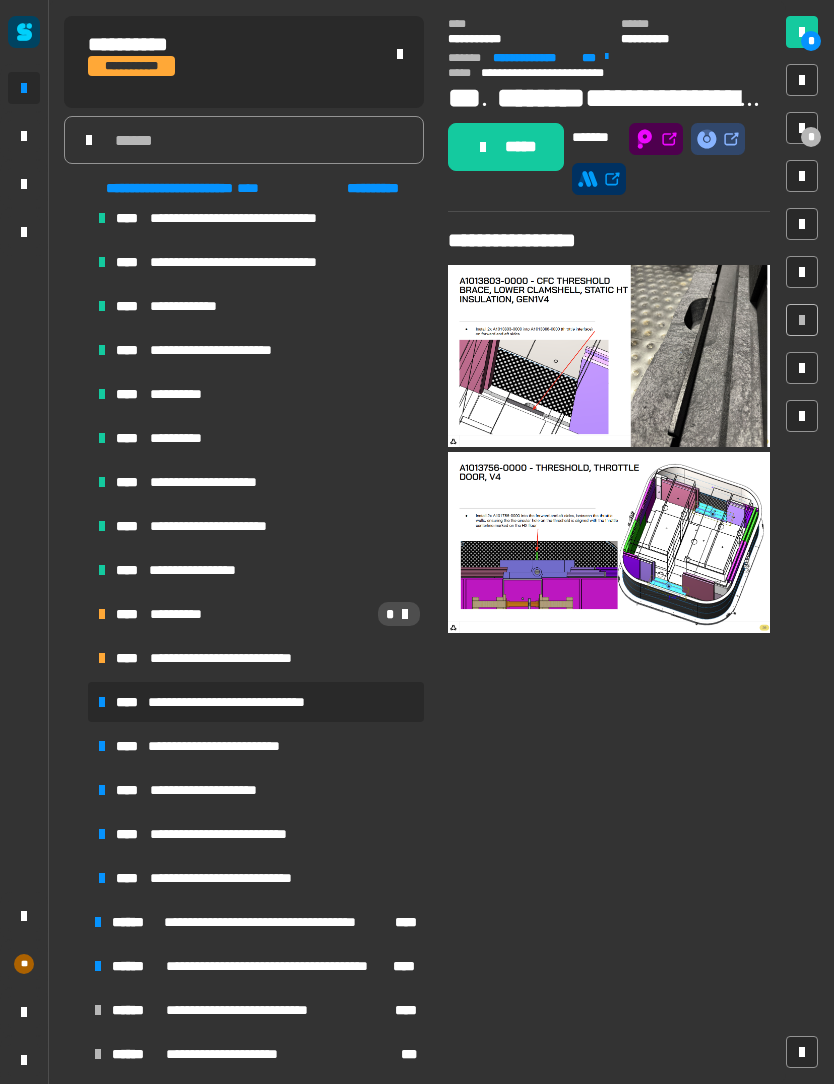 click on "*****" 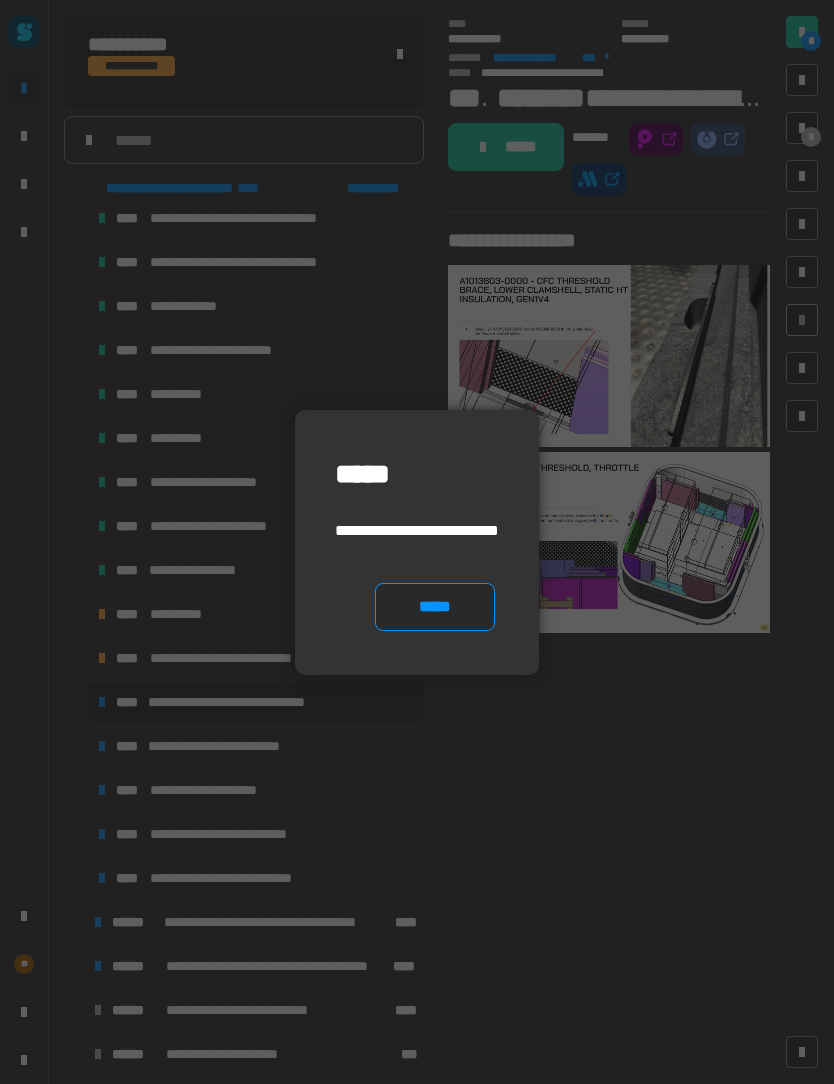 click on "*****" 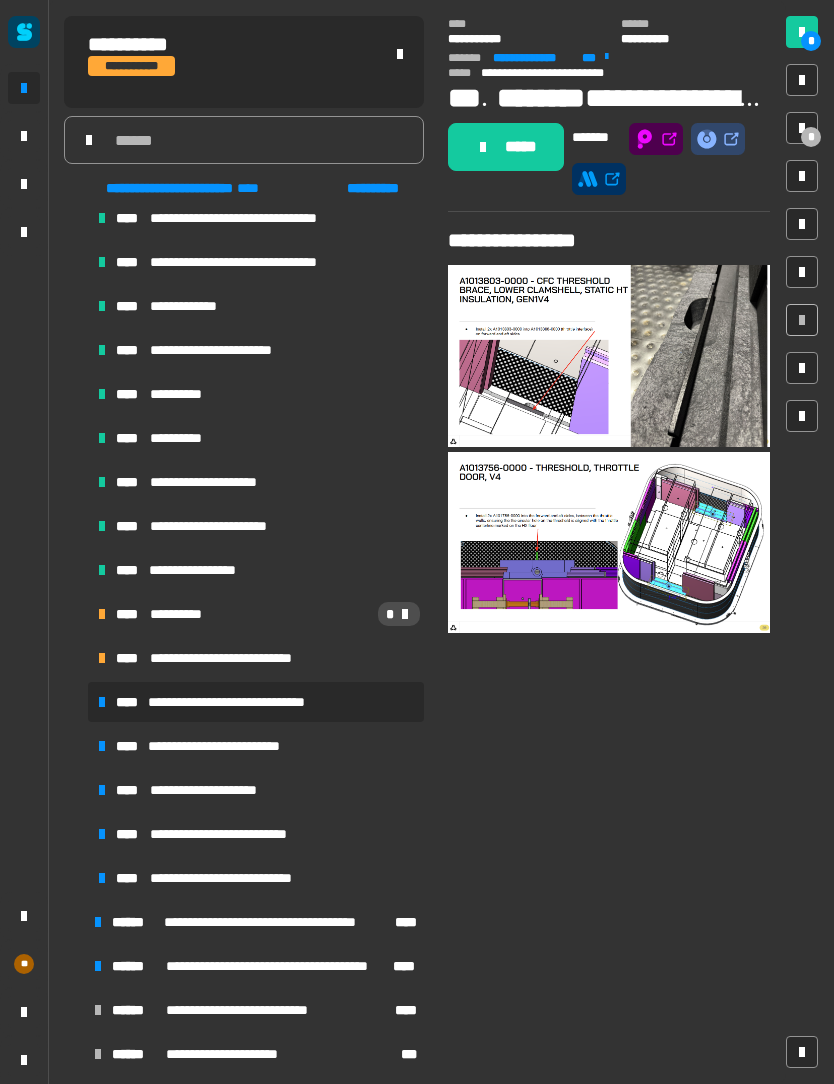 click on "*****" 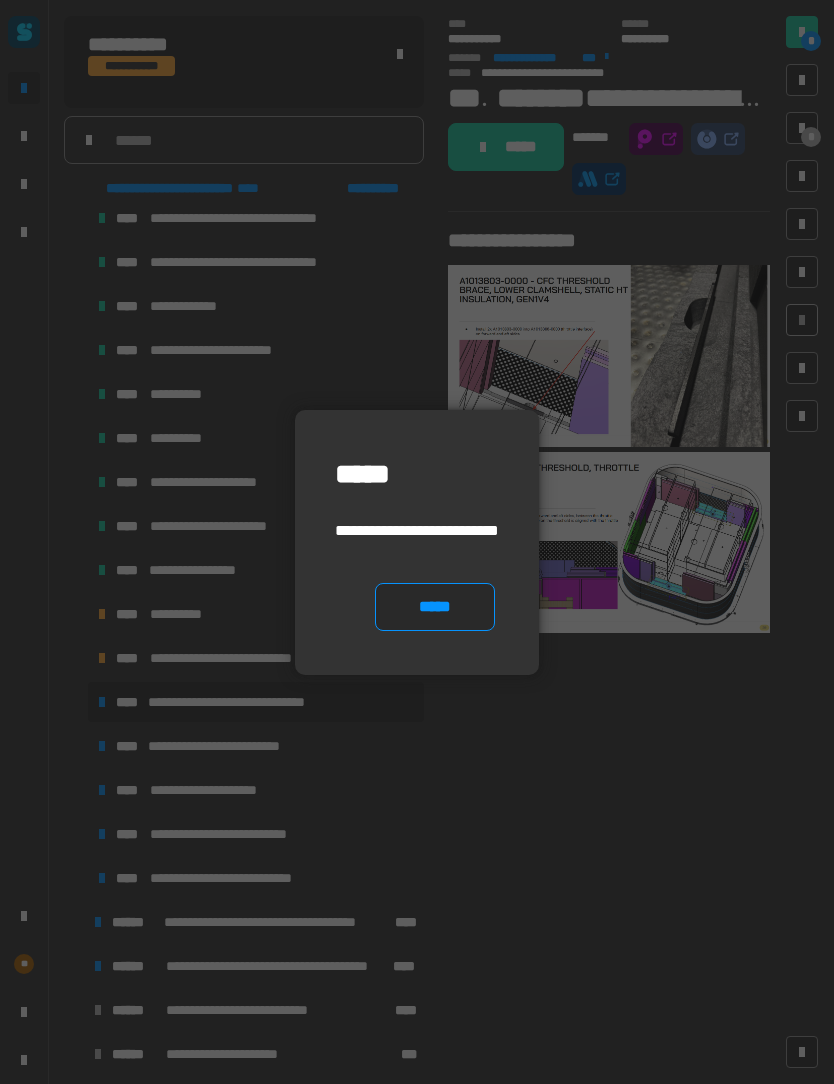 click on "*****" 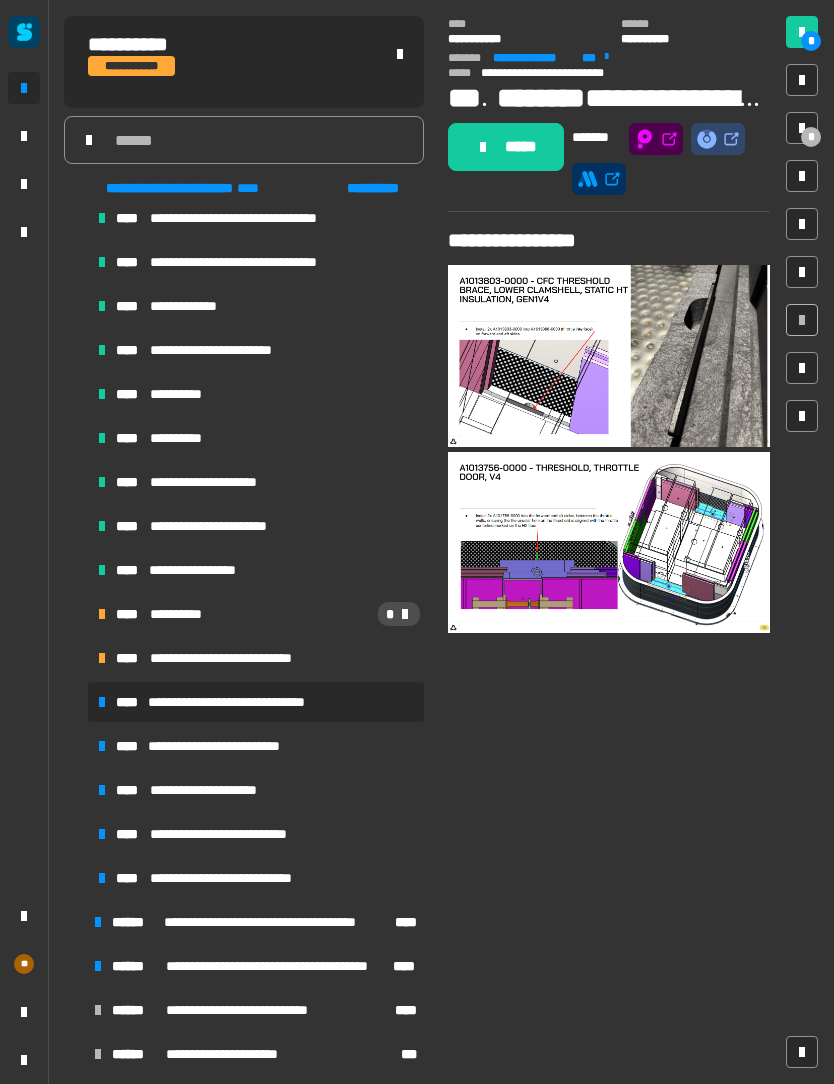 click on "*" at bounding box center (802, 128) 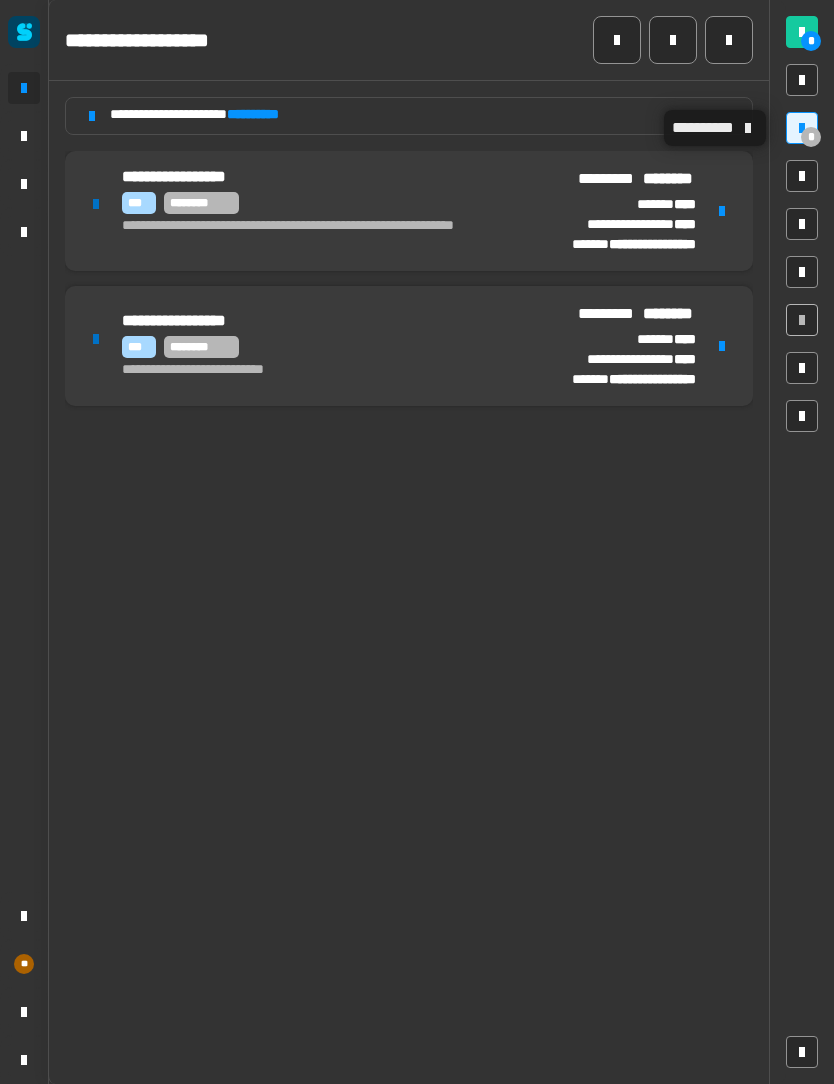 click 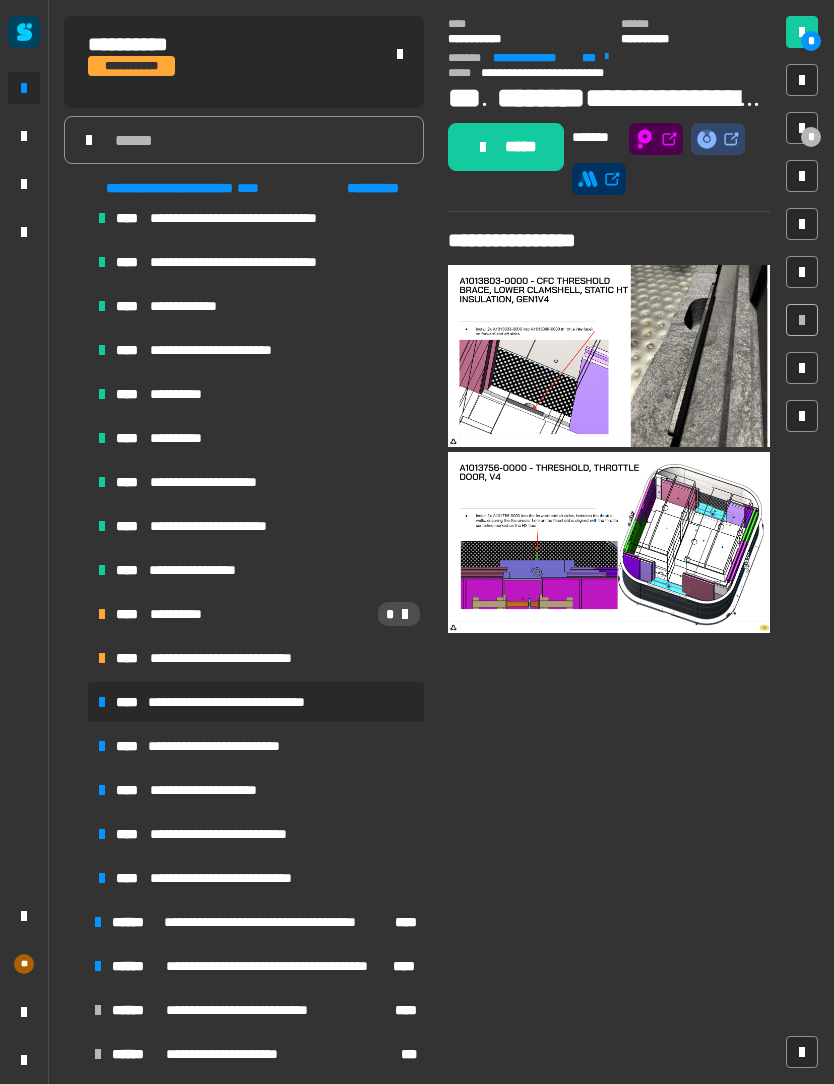 click on "**********" at bounding box center [256, 746] 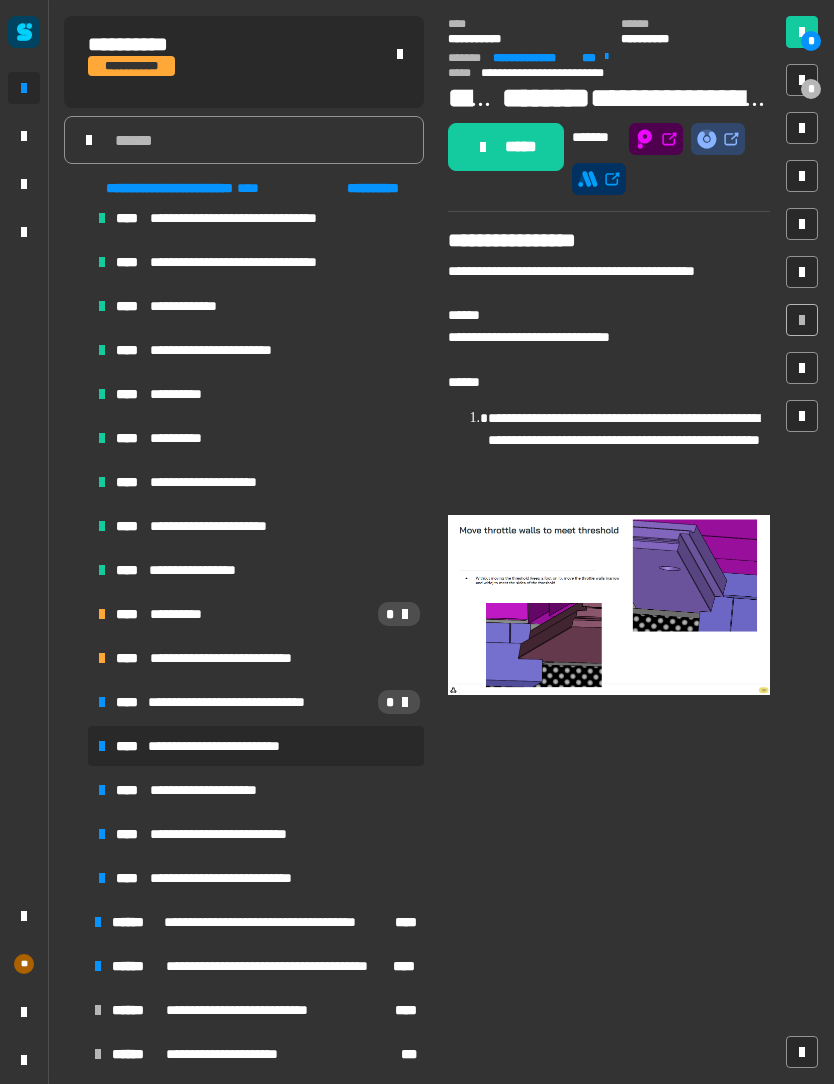 click on "*****" 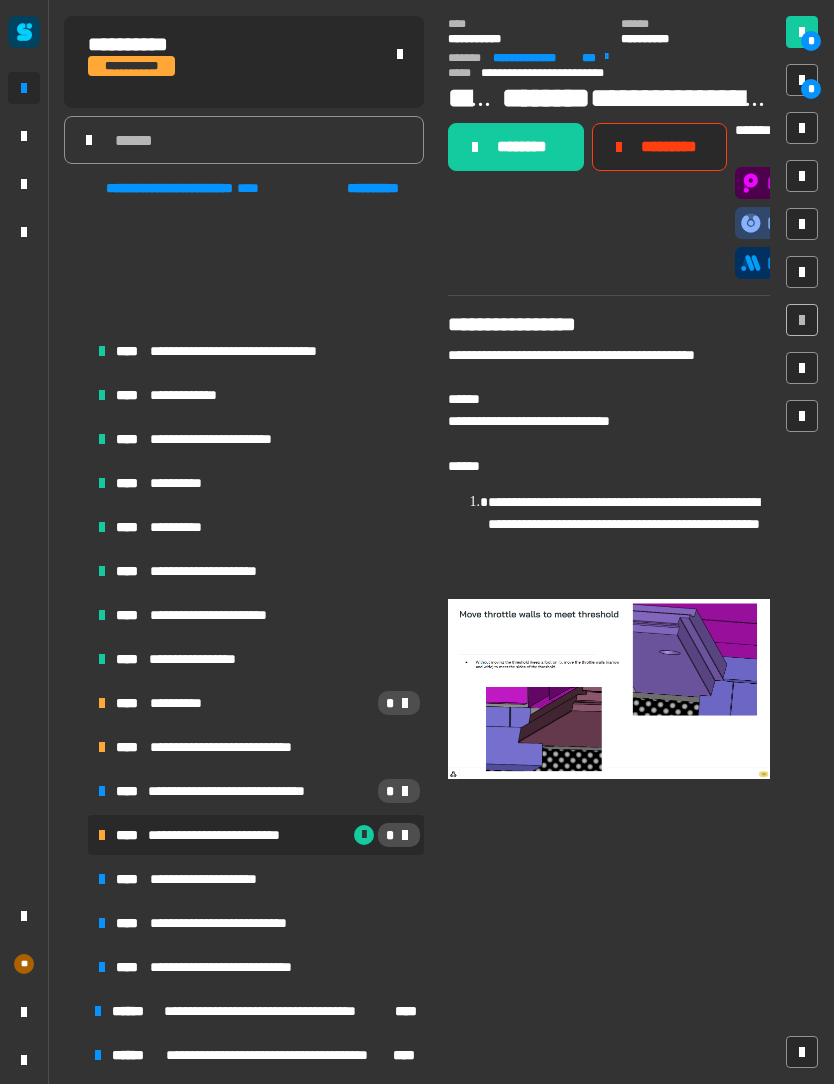 scroll, scrollTop: 2024, scrollLeft: 0, axis: vertical 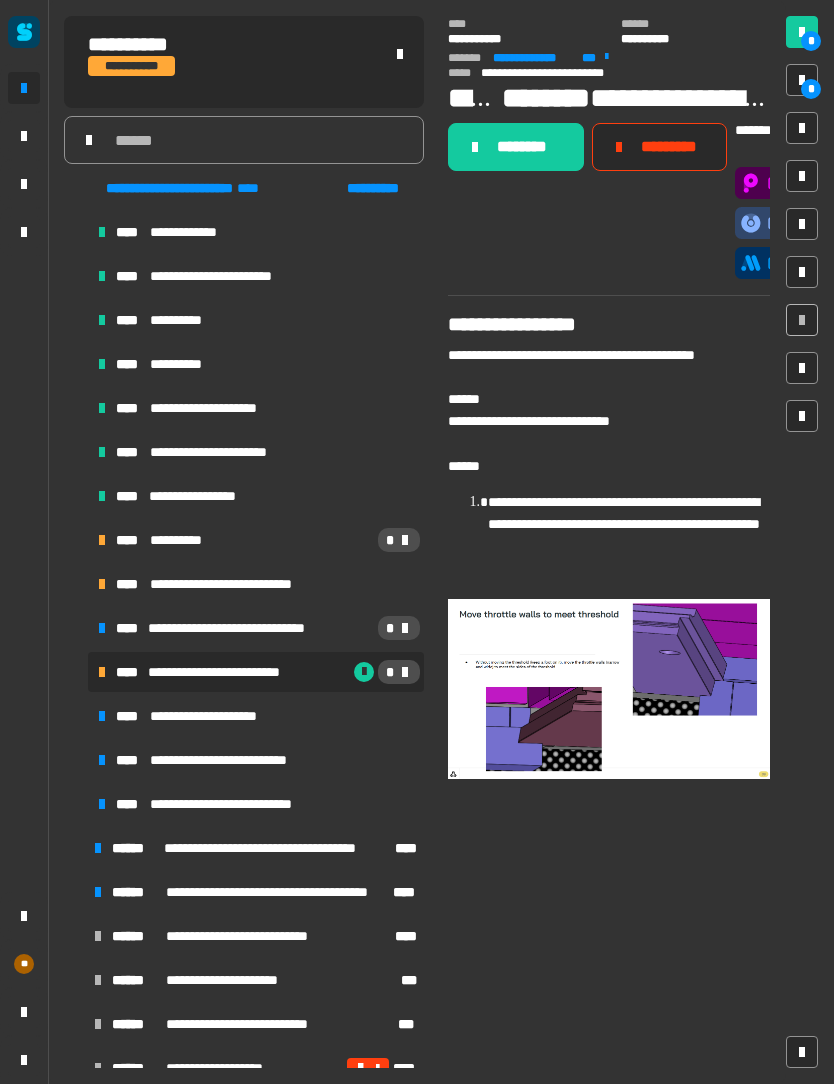 click on "********" 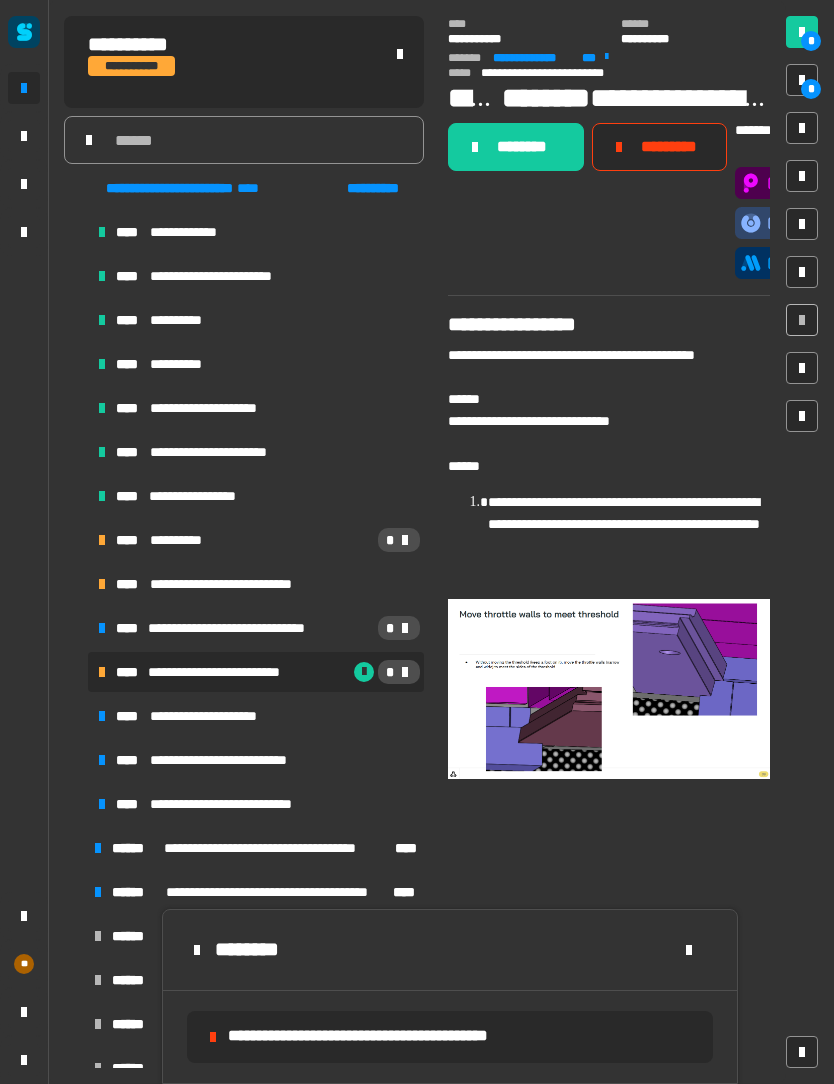 click on "*********" 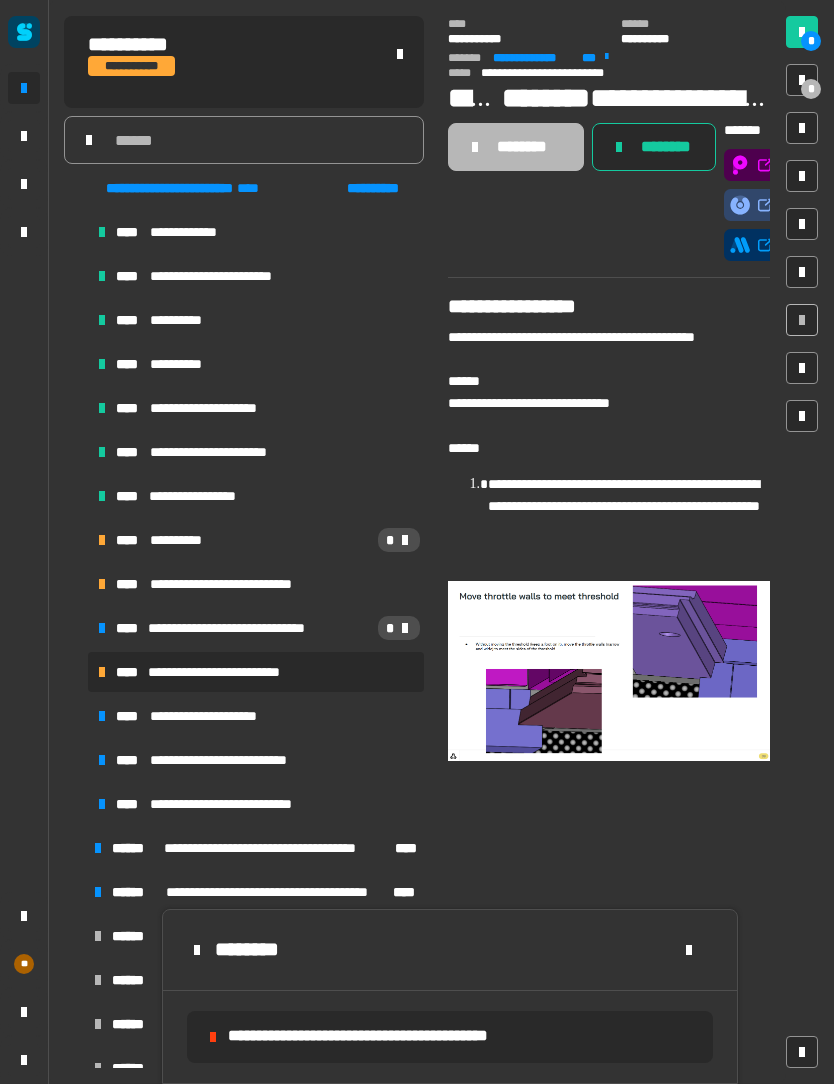 click on "********" 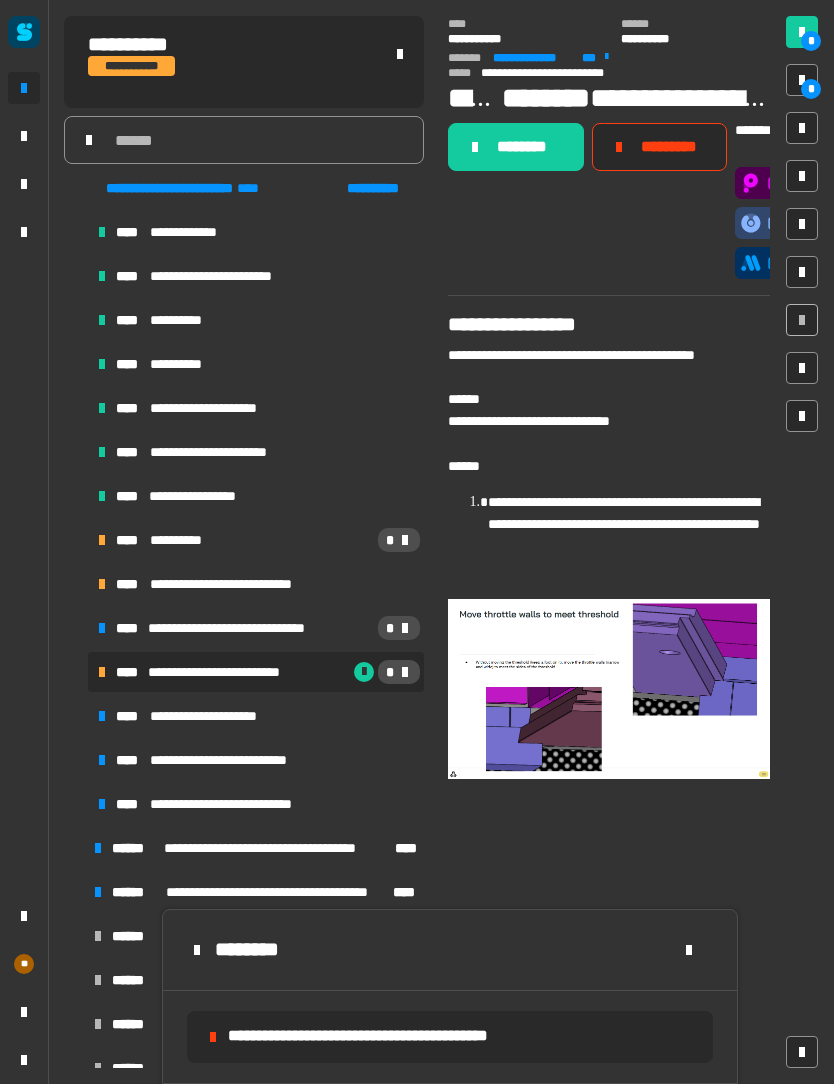 click on "********" 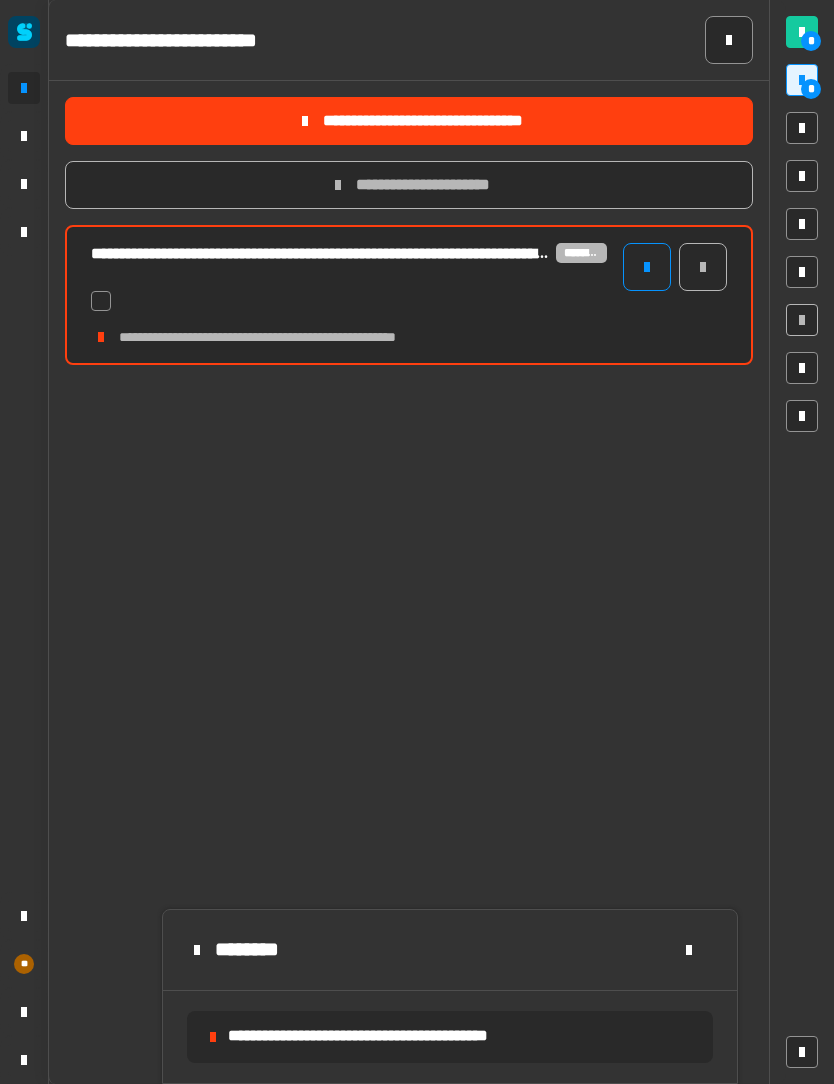click 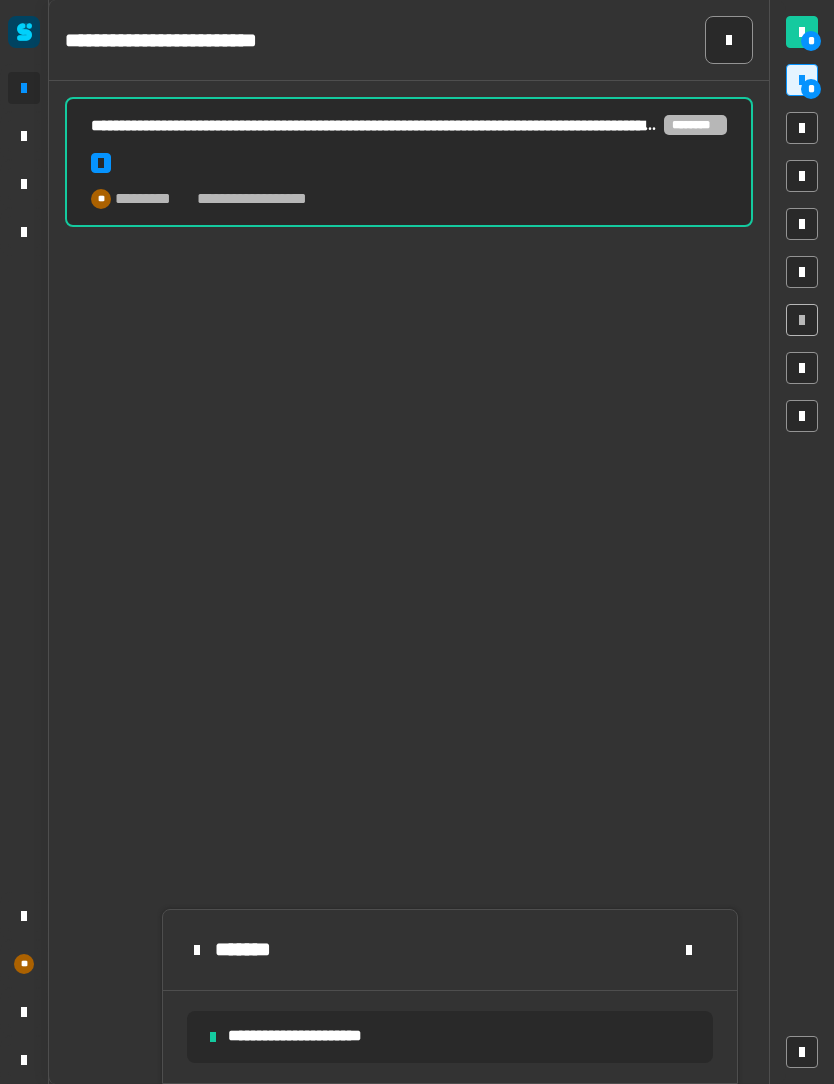 click 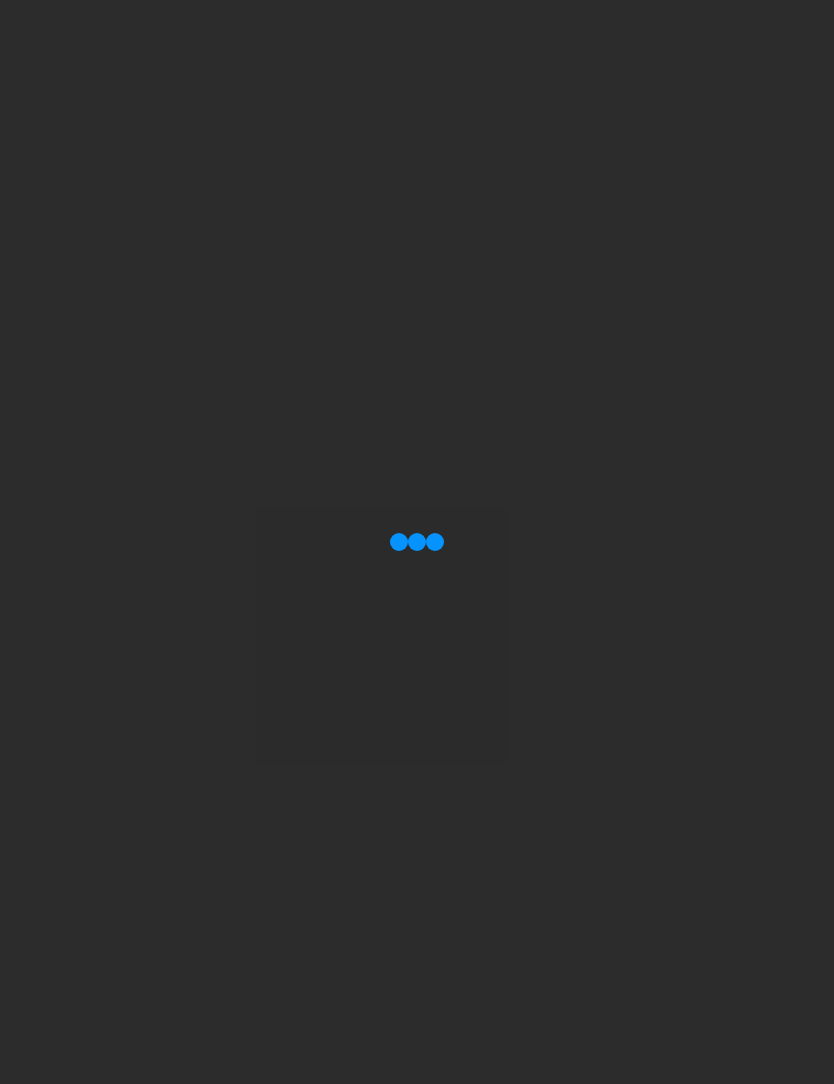scroll, scrollTop: 0, scrollLeft: 0, axis: both 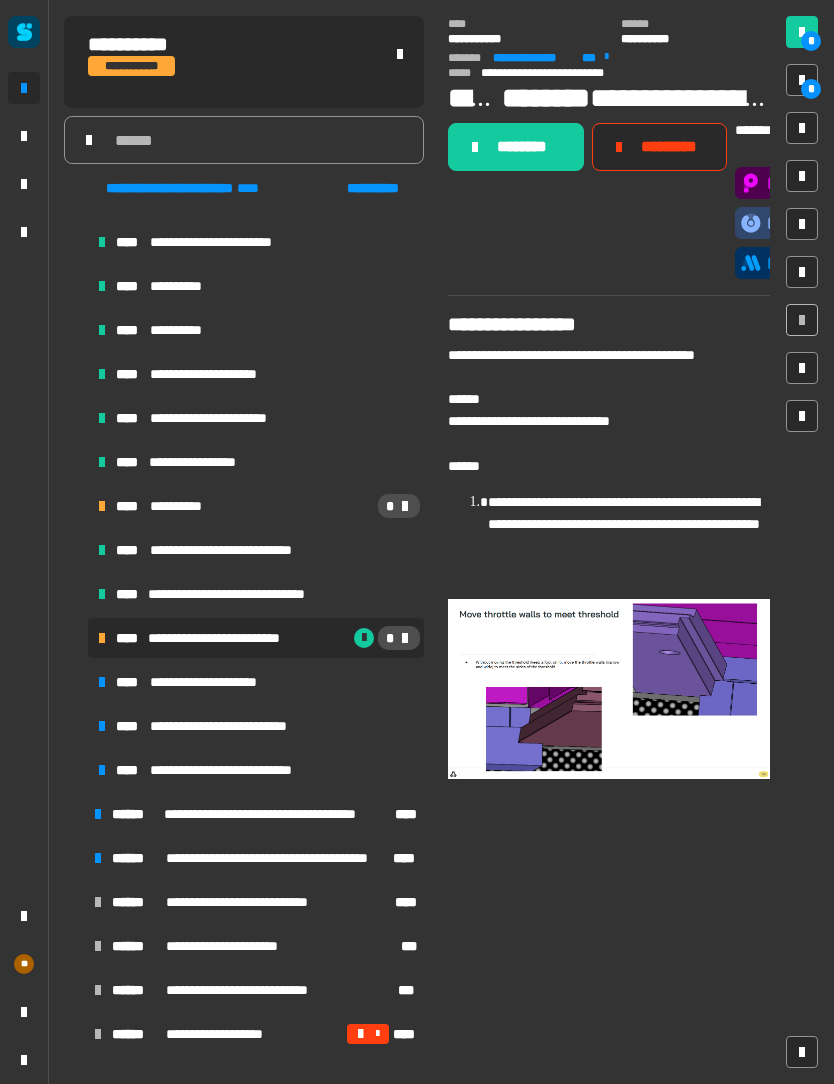 click on "********" 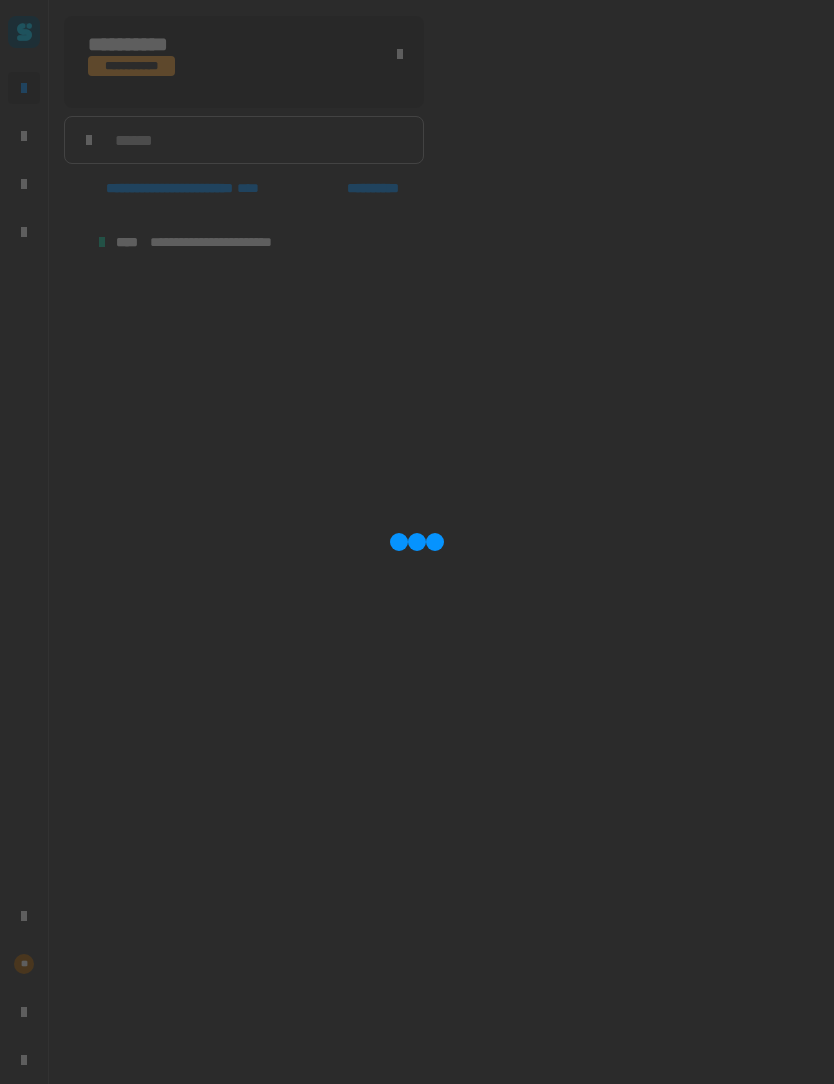 scroll, scrollTop: 386, scrollLeft: 0, axis: vertical 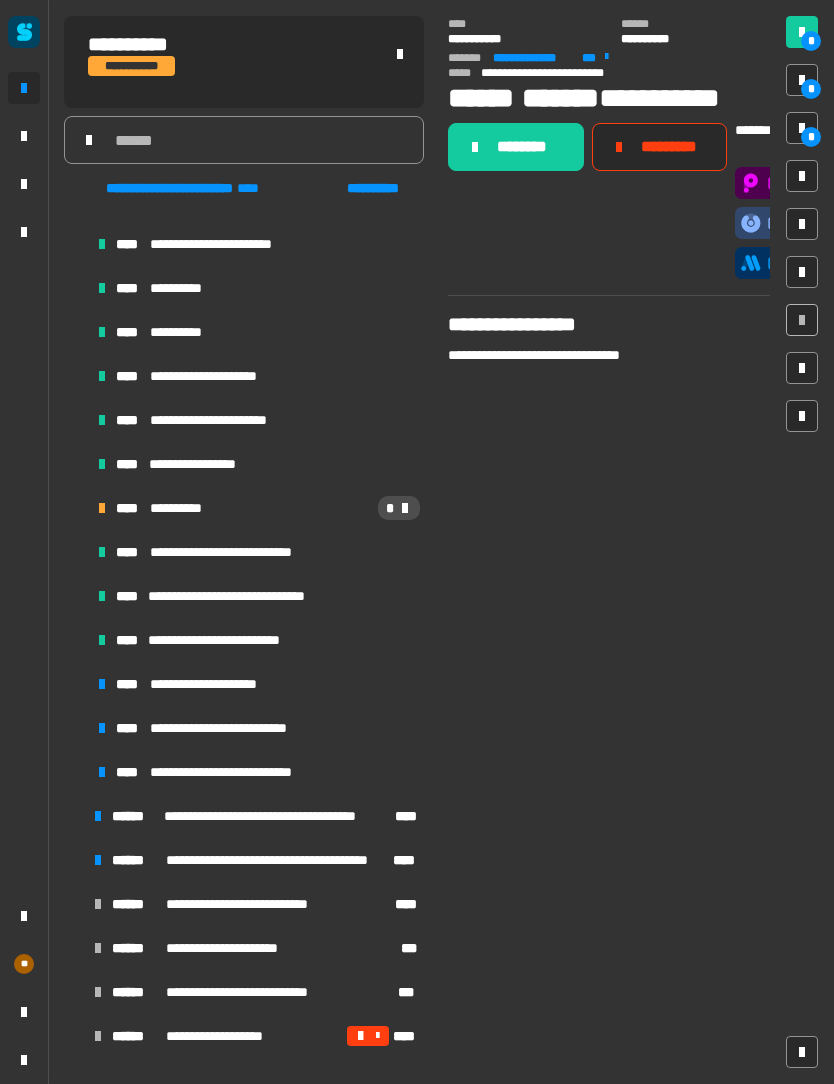 click on "**********" at bounding box center (256, 684) 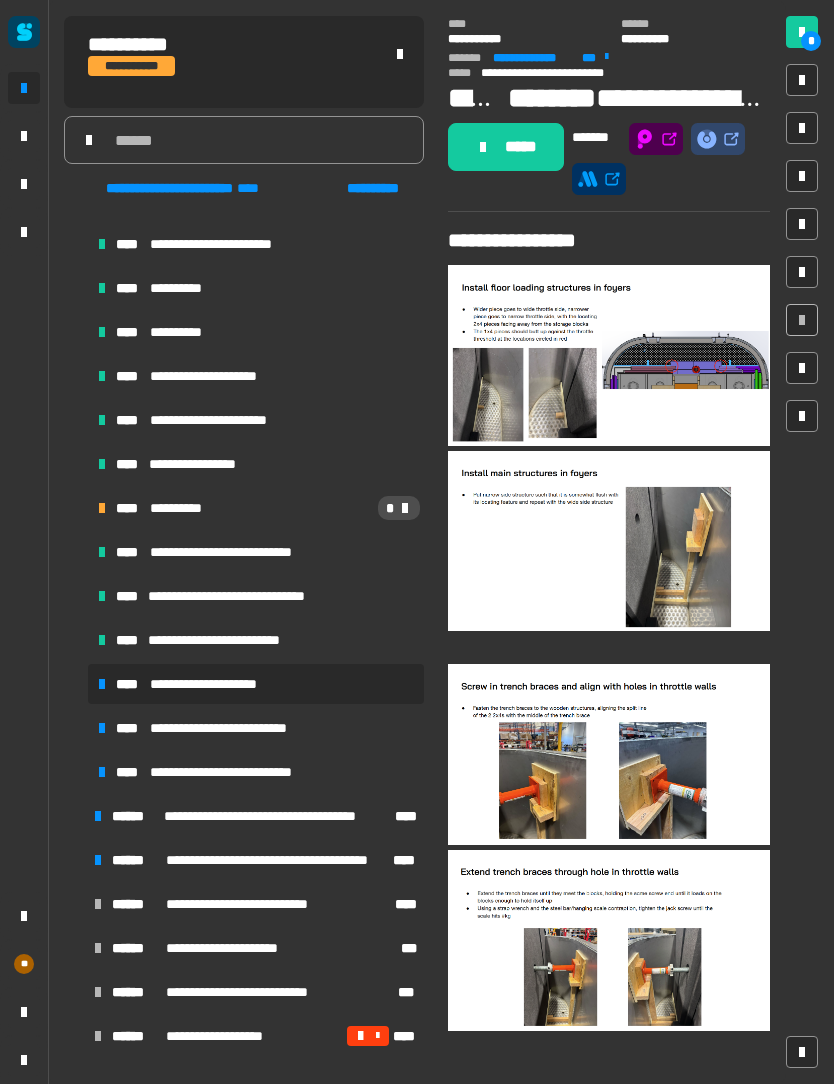 click on "*****" 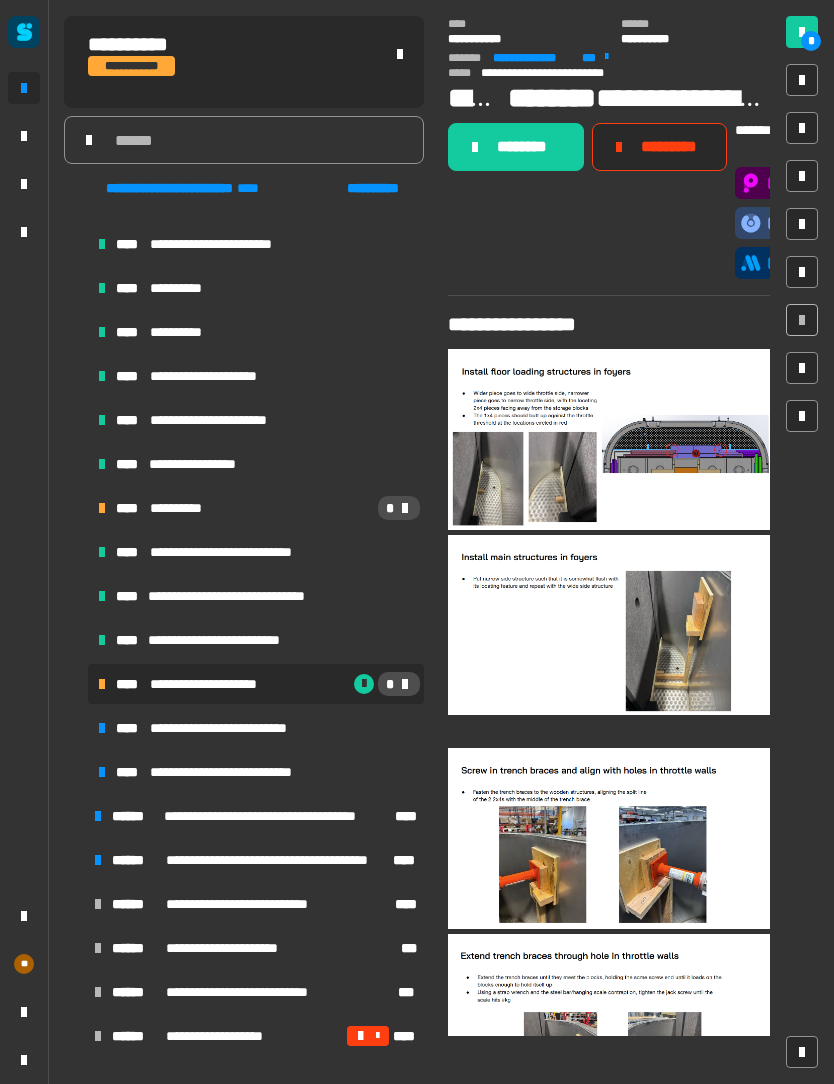 click on "********" 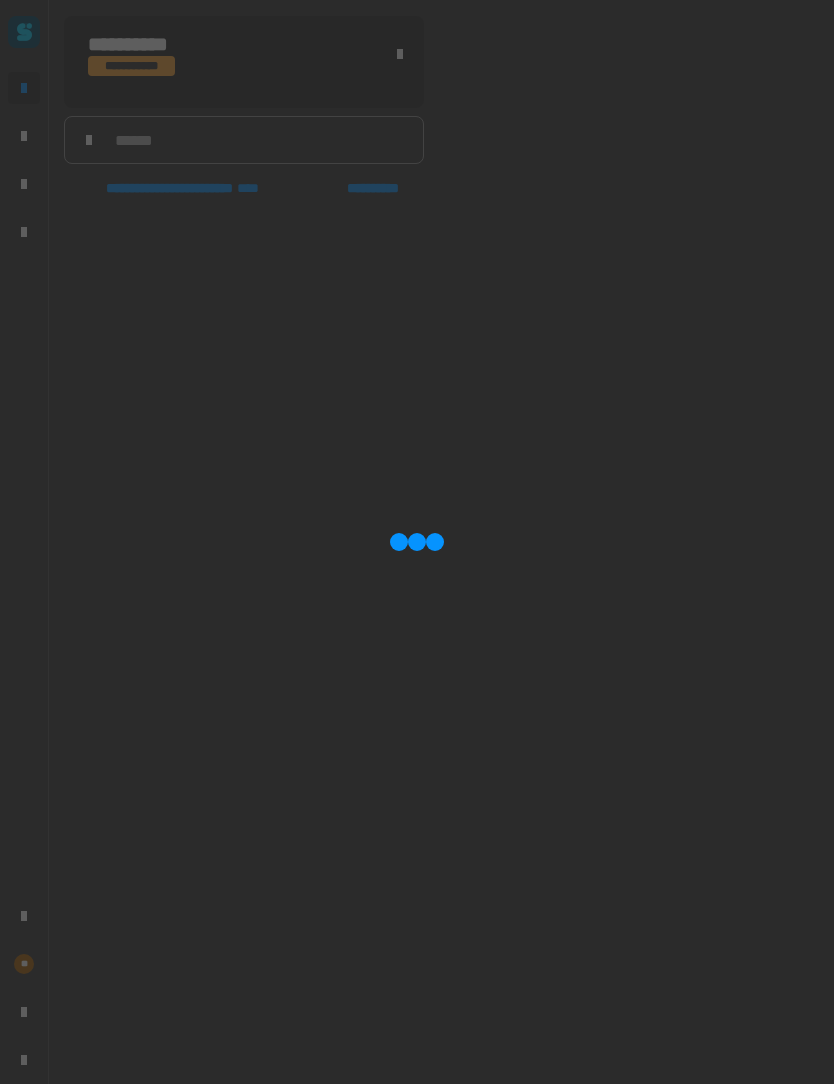 scroll, scrollTop: 386, scrollLeft: 0, axis: vertical 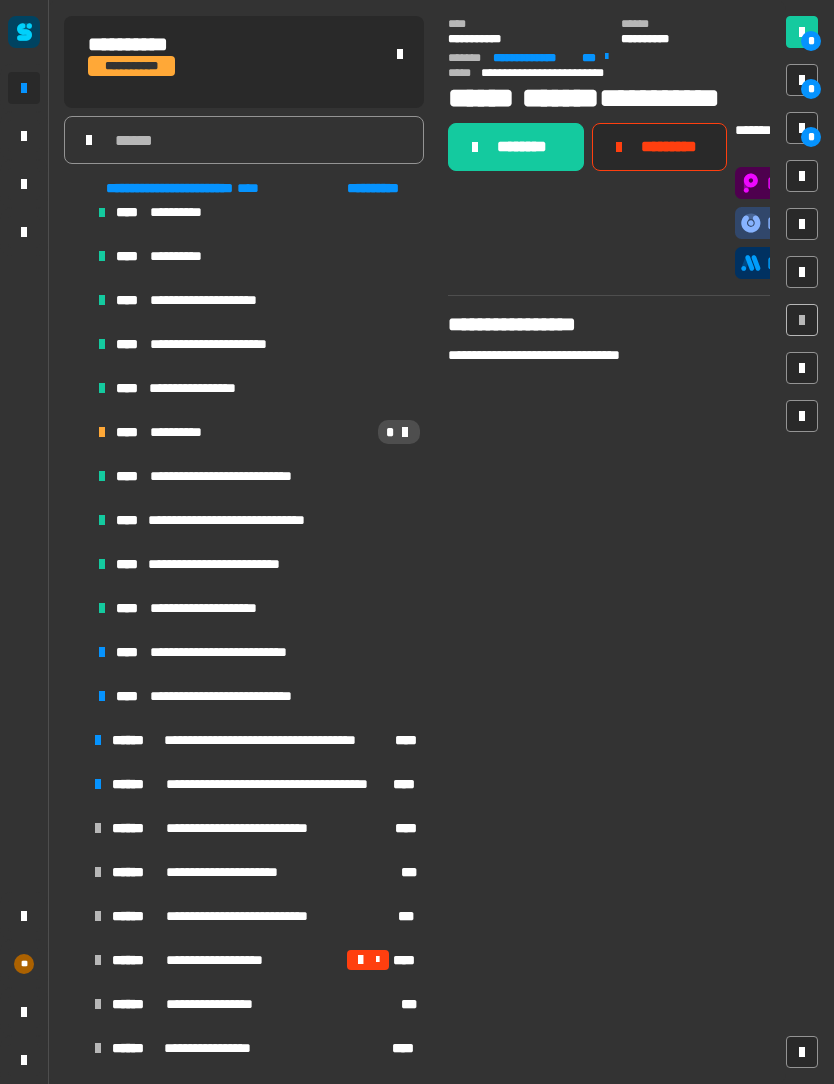 click on "**********" at bounding box center [256, 652] 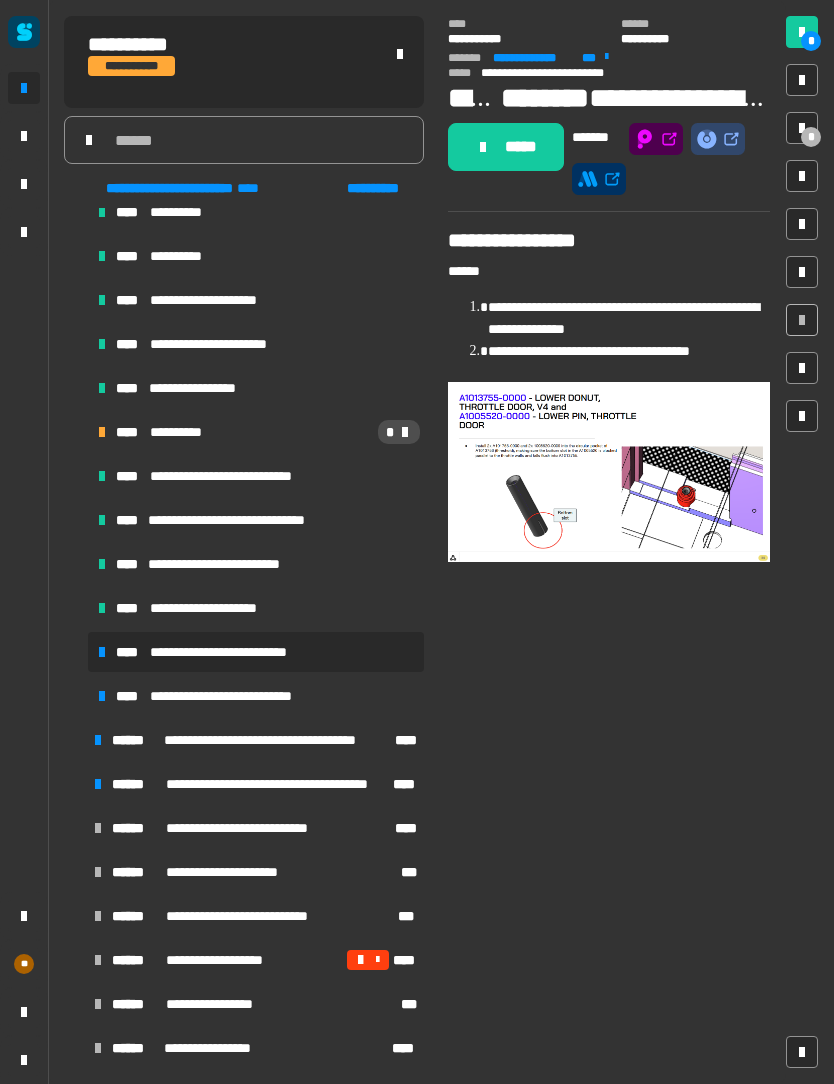 click on "*****" 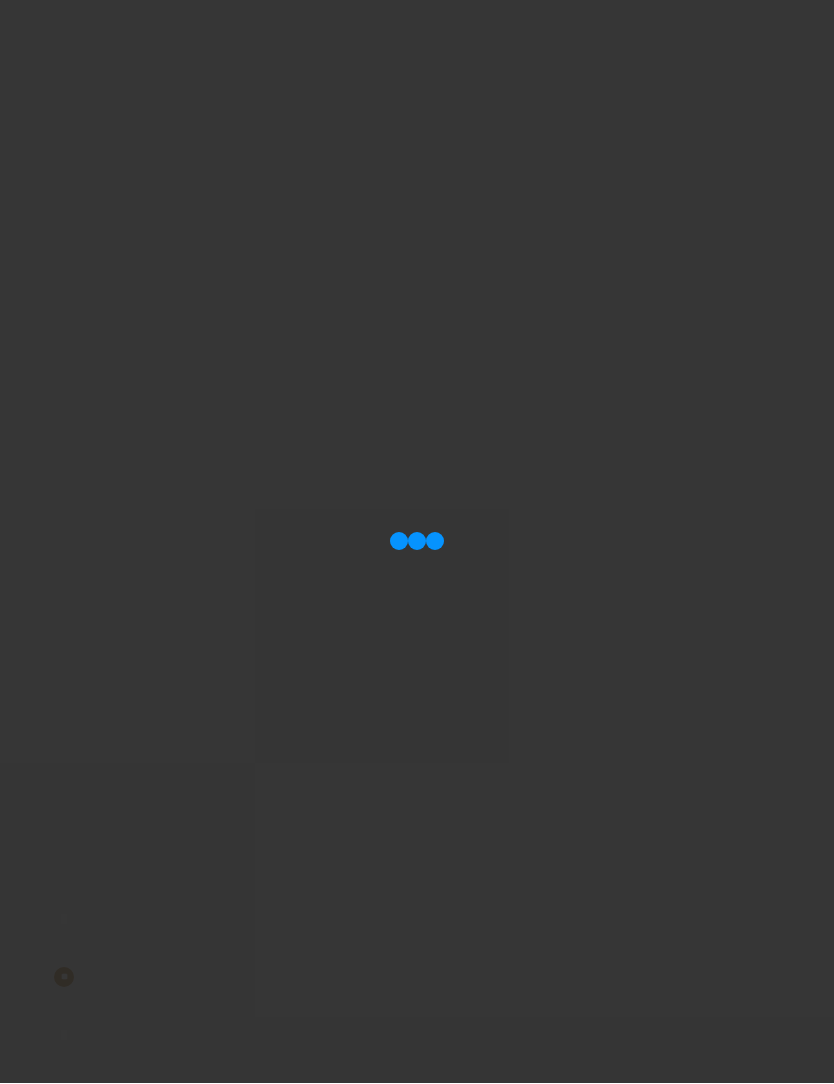scroll, scrollTop: 1, scrollLeft: 0, axis: vertical 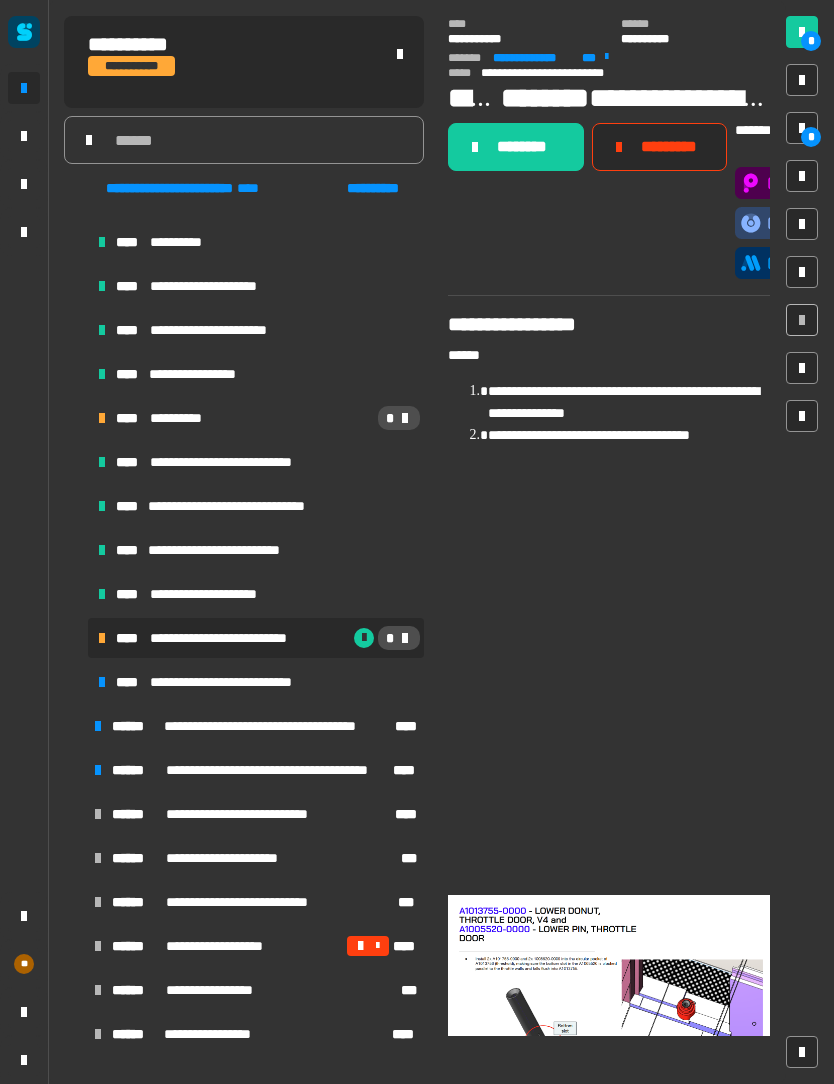 click at bounding box center [802, 128] 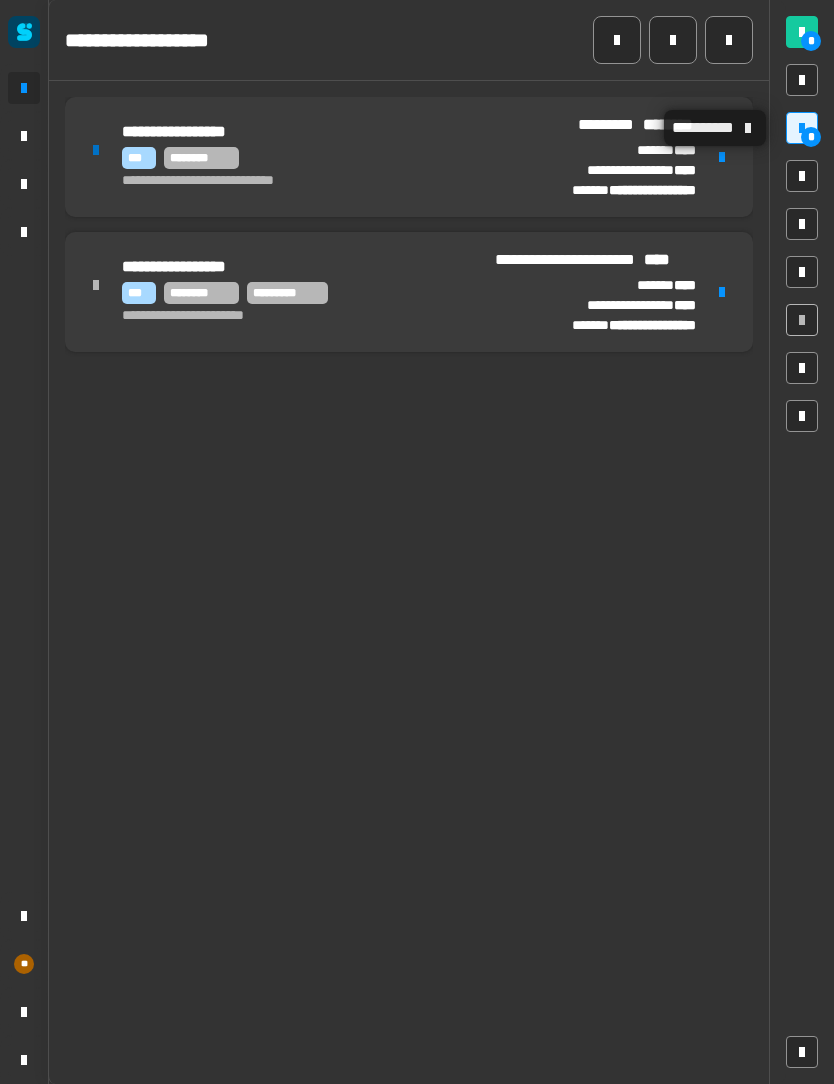 click on "**********" 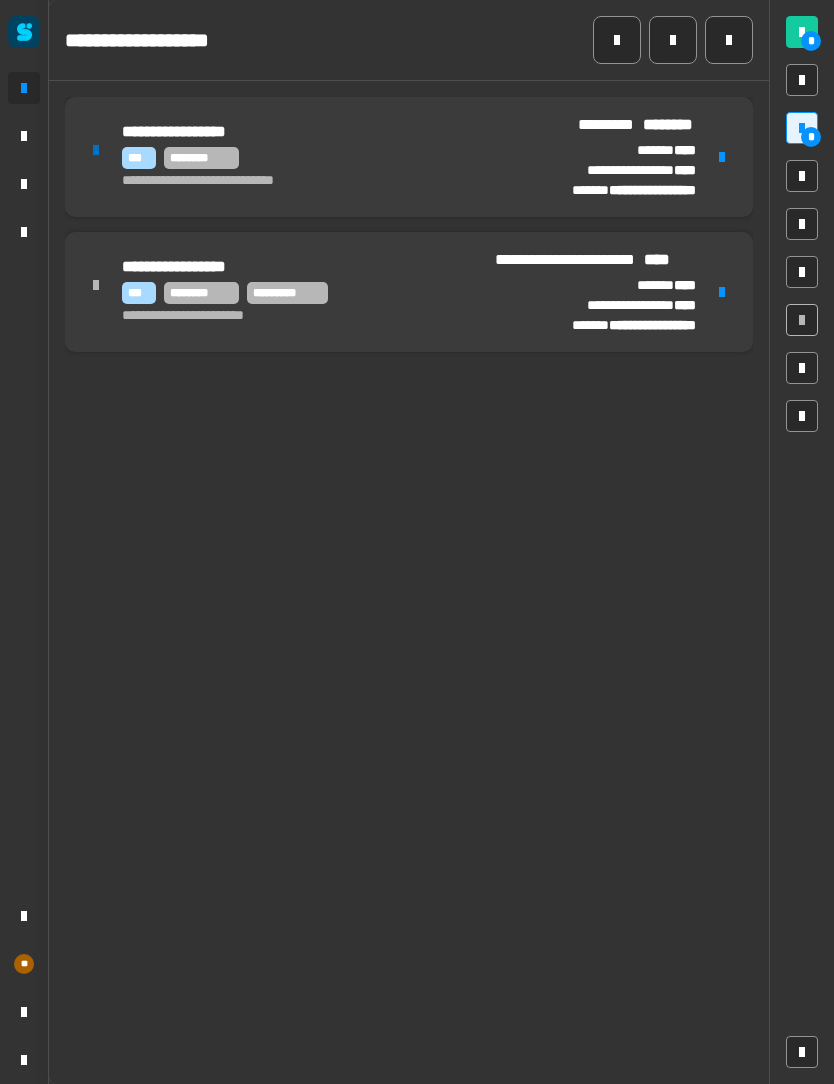 click 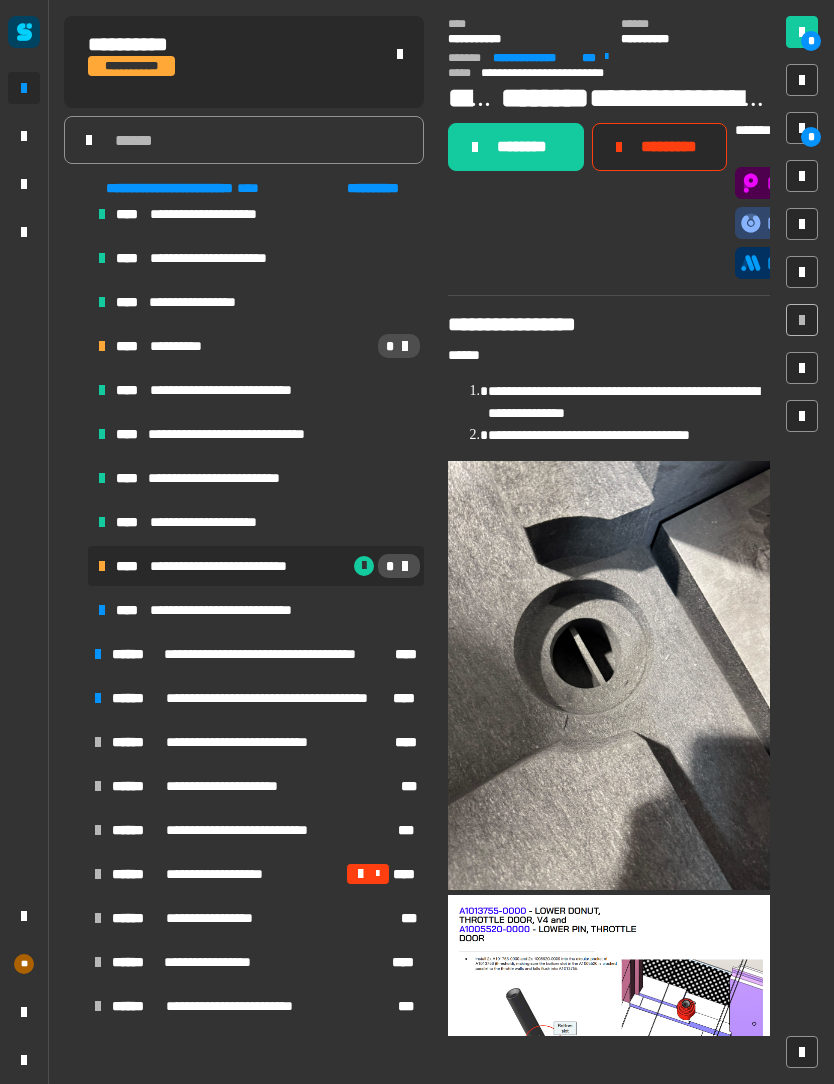 scroll, scrollTop: 2355, scrollLeft: 0, axis: vertical 